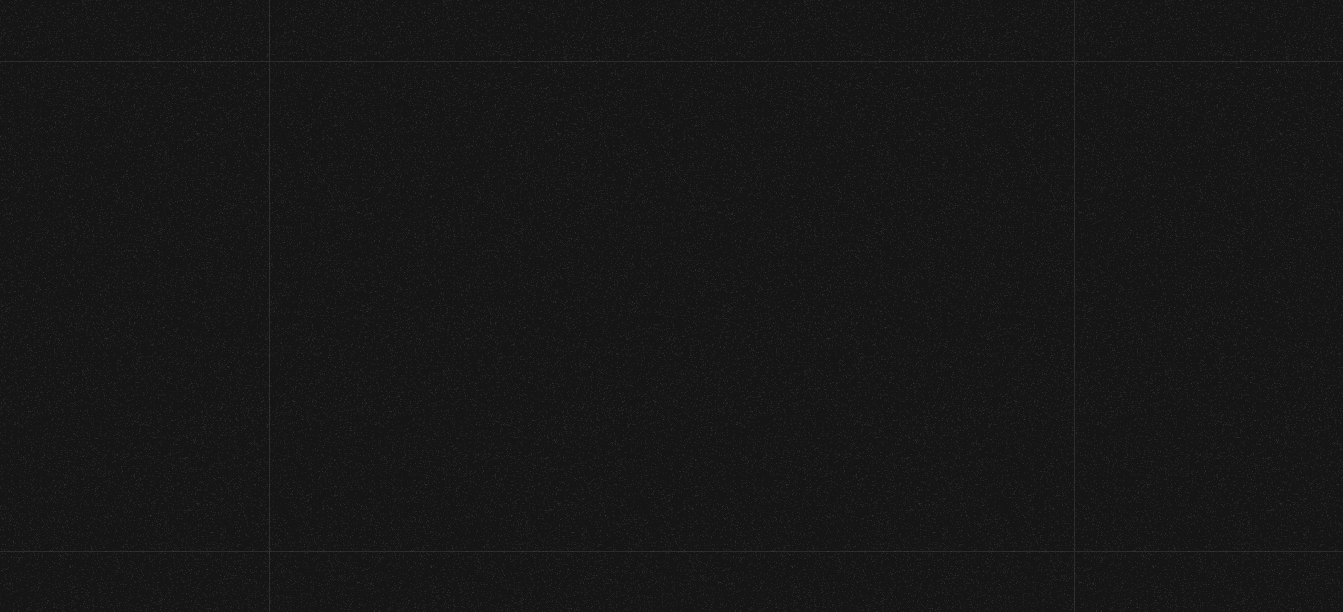 scroll, scrollTop: 0, scrollLeft: 0, axis: both 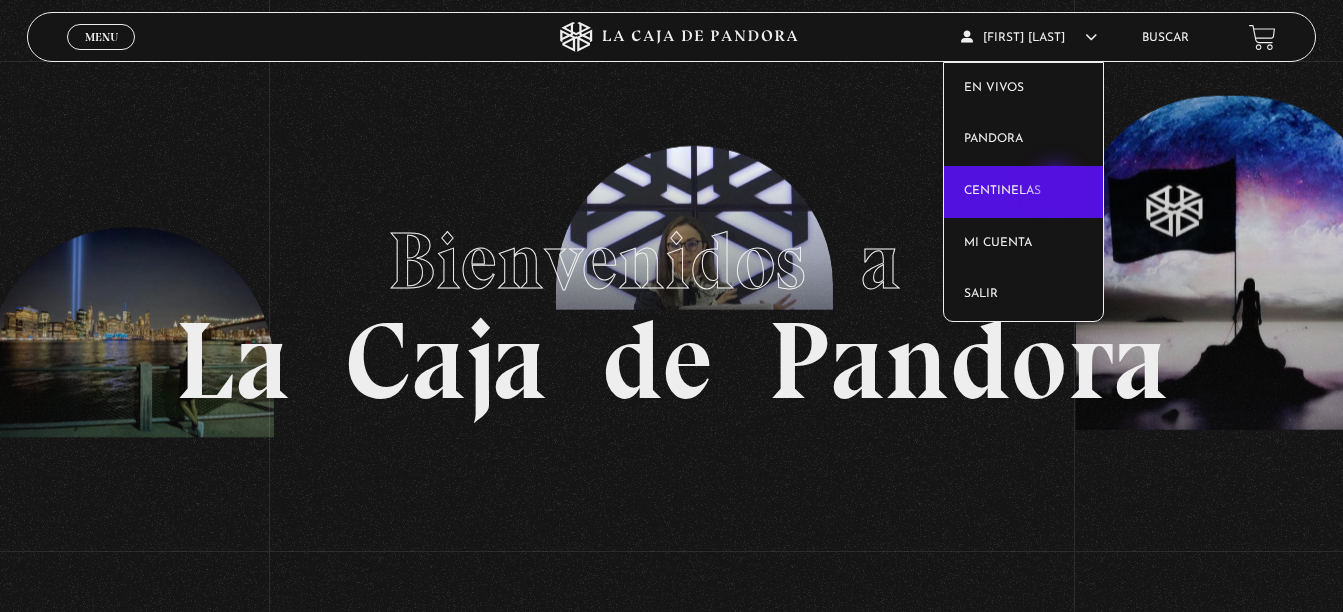 click on "Centinelas" at bounding box center (1023, 192) 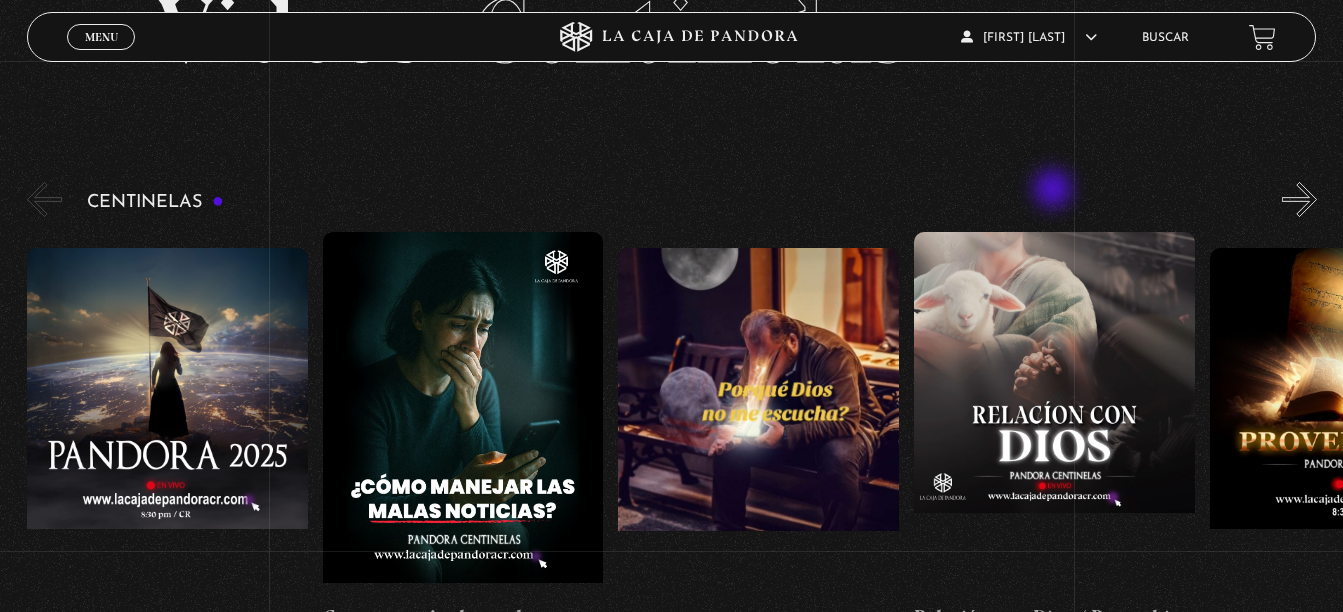 scroll, scrollTop: 200, scrollLeft: 0, axis: vertical 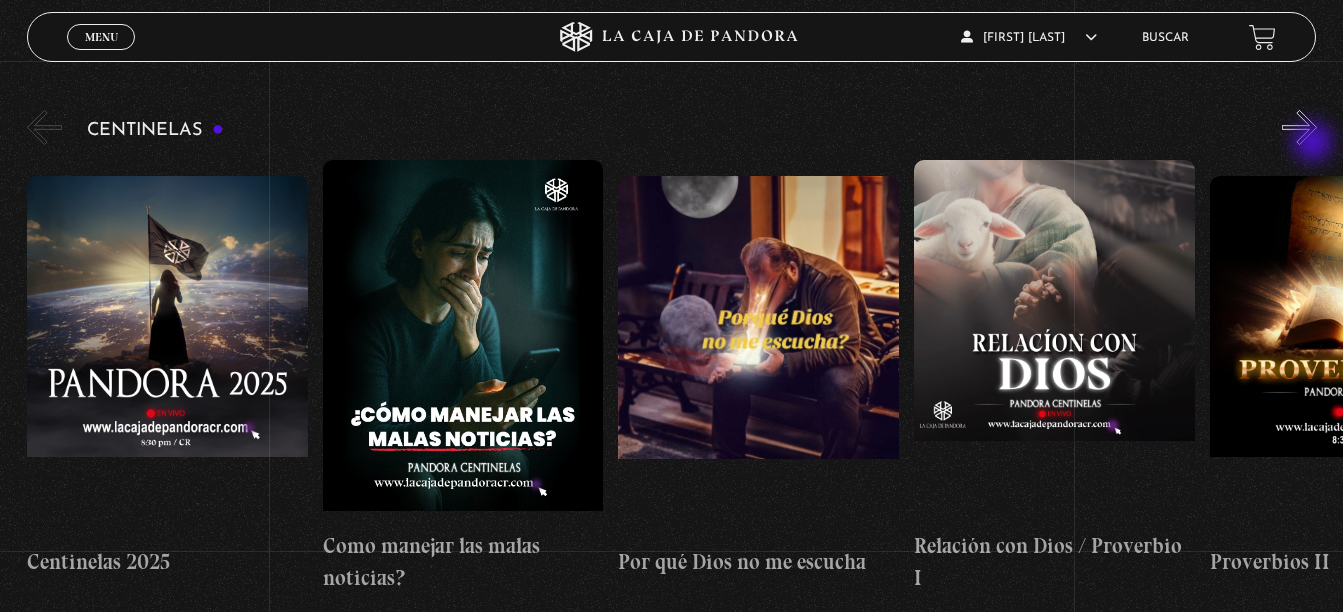 click on "»" at bounding box center [1299, 127] 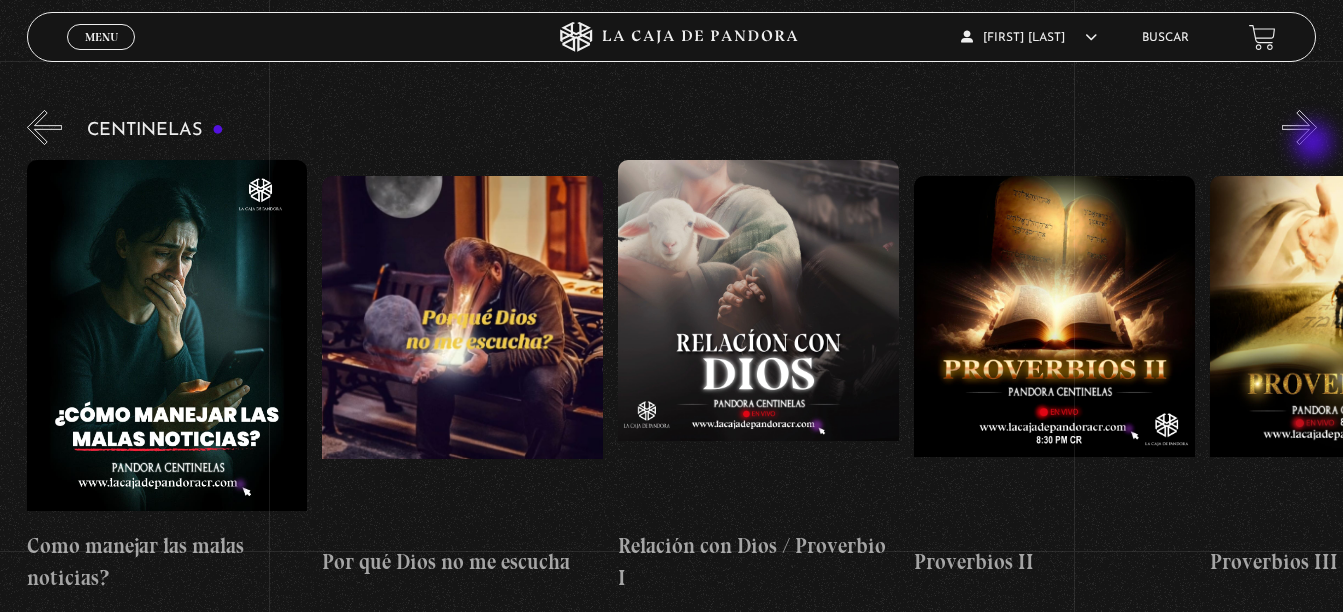click on "»" at bounding box center (1299, 127) 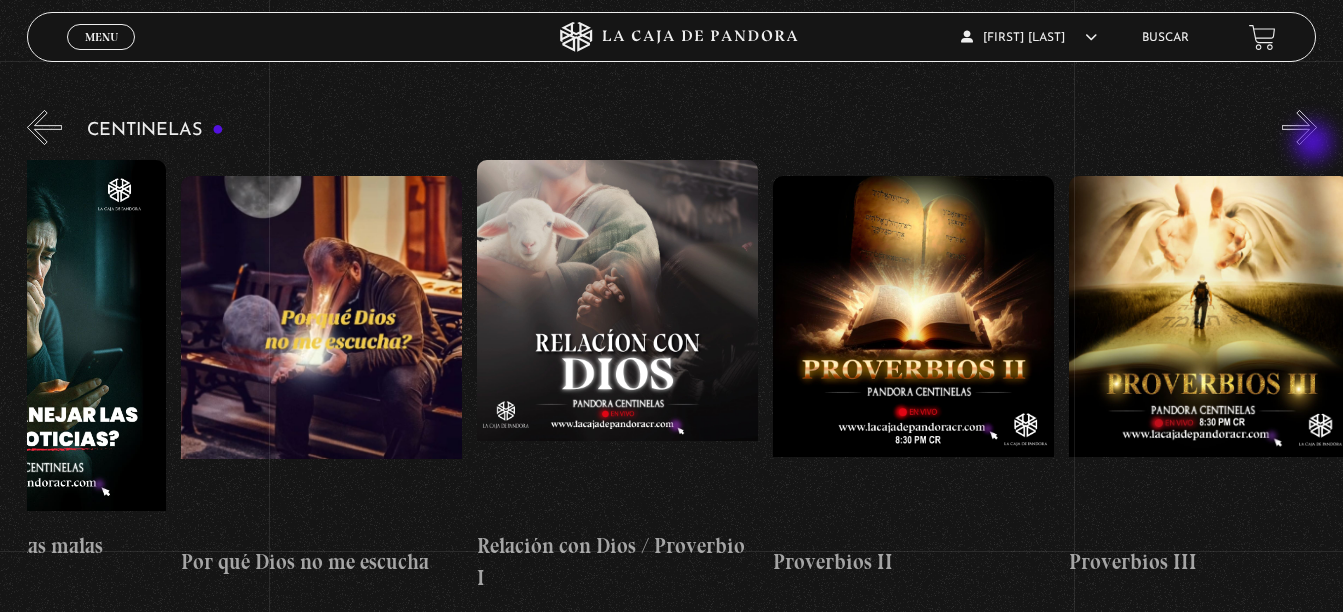 click on "»" at bounding box center (1299, 127) 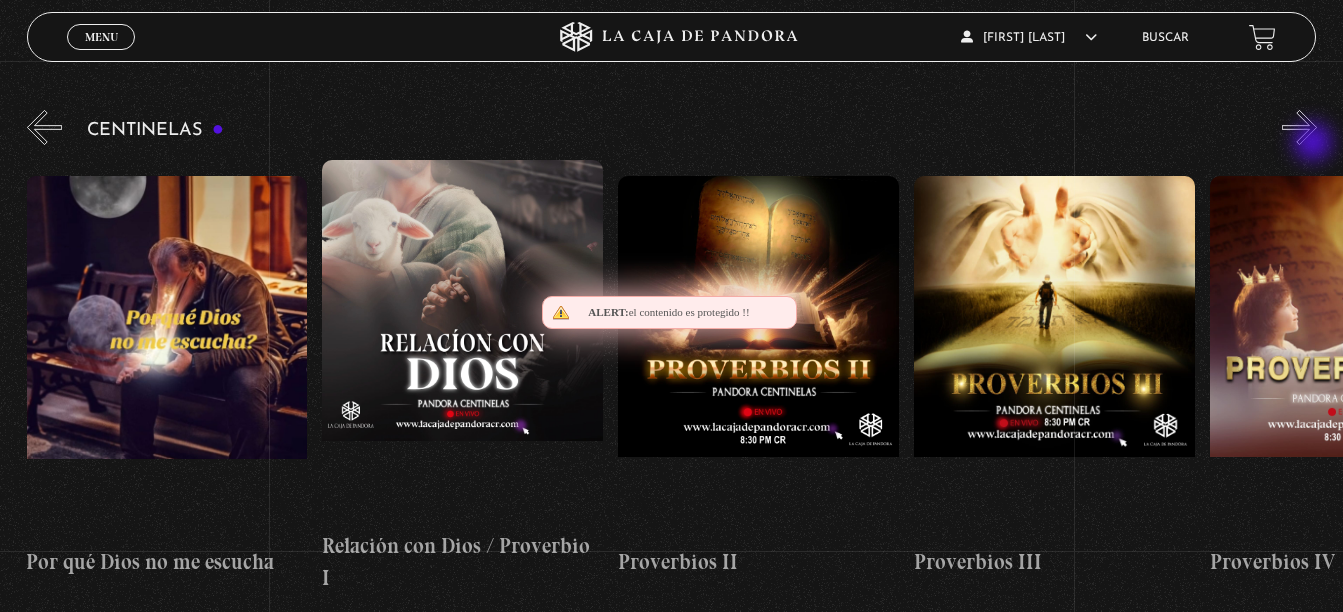 click on "»" at bounding box center [1299, 127] 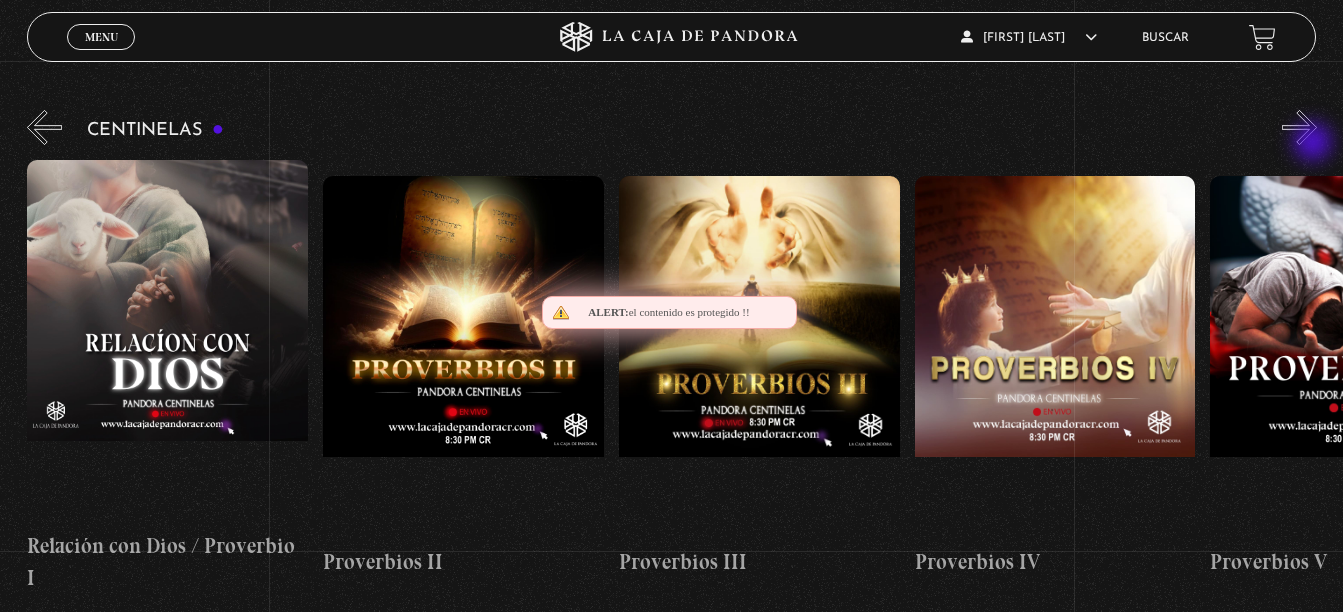 click on "»" at bounding box center (1299, 127) 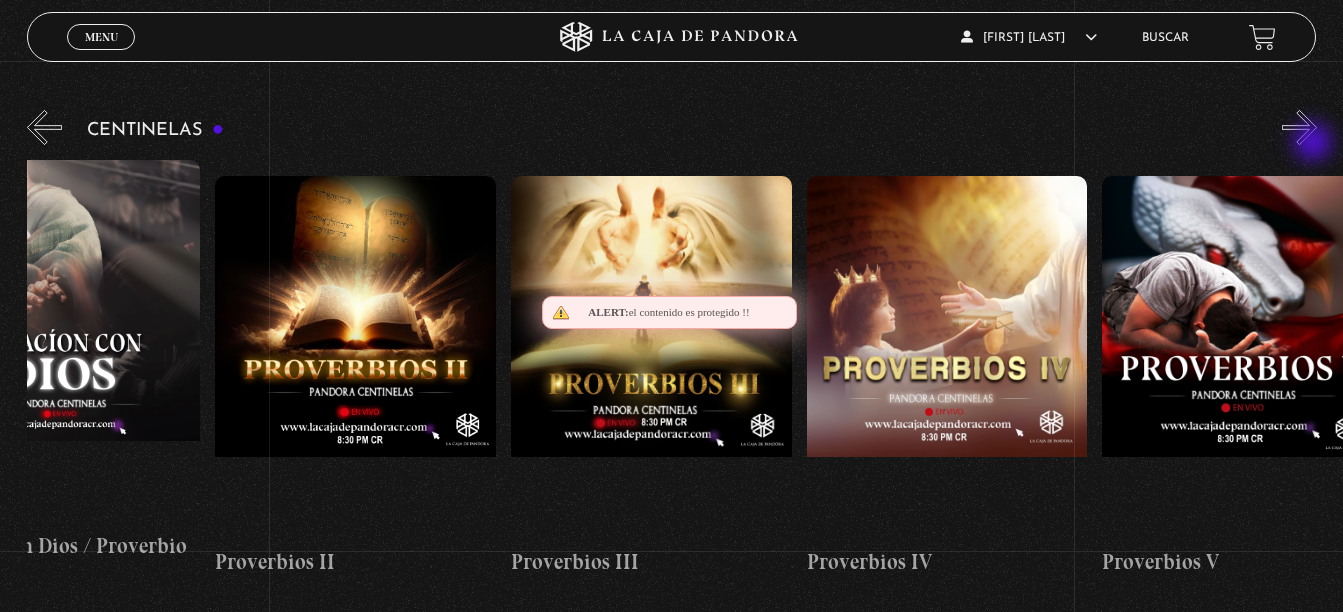 click on "»" at bounding box center (1299, 127) 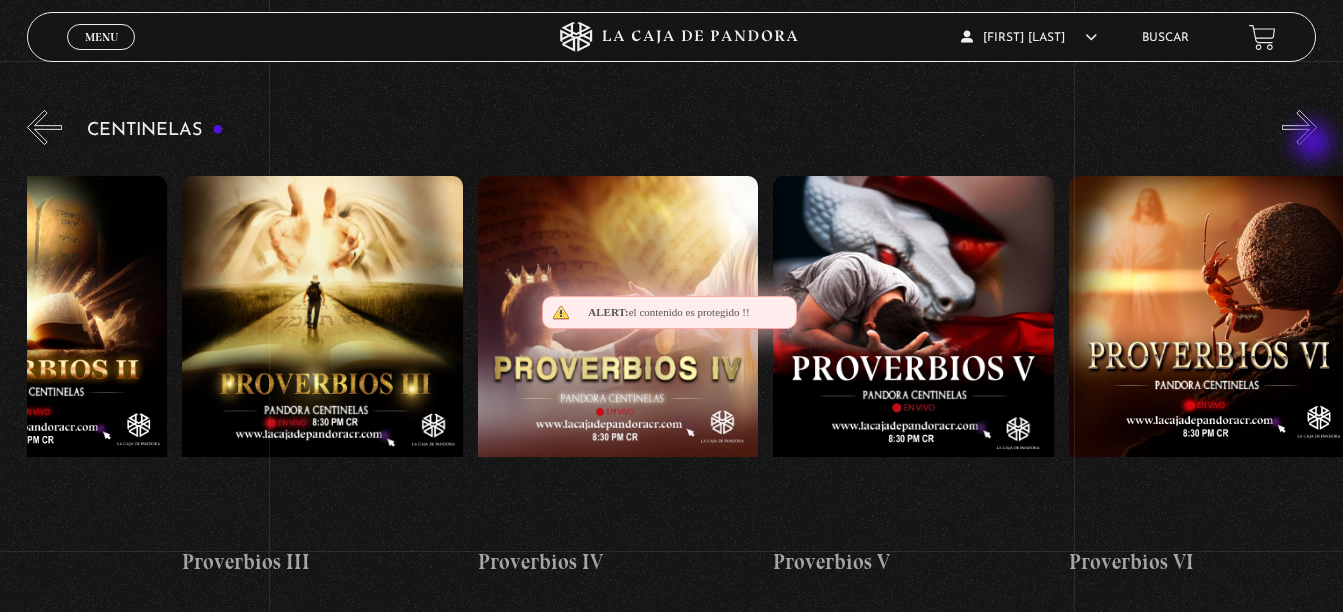 click on "»" at bounding box center (1299, 127) 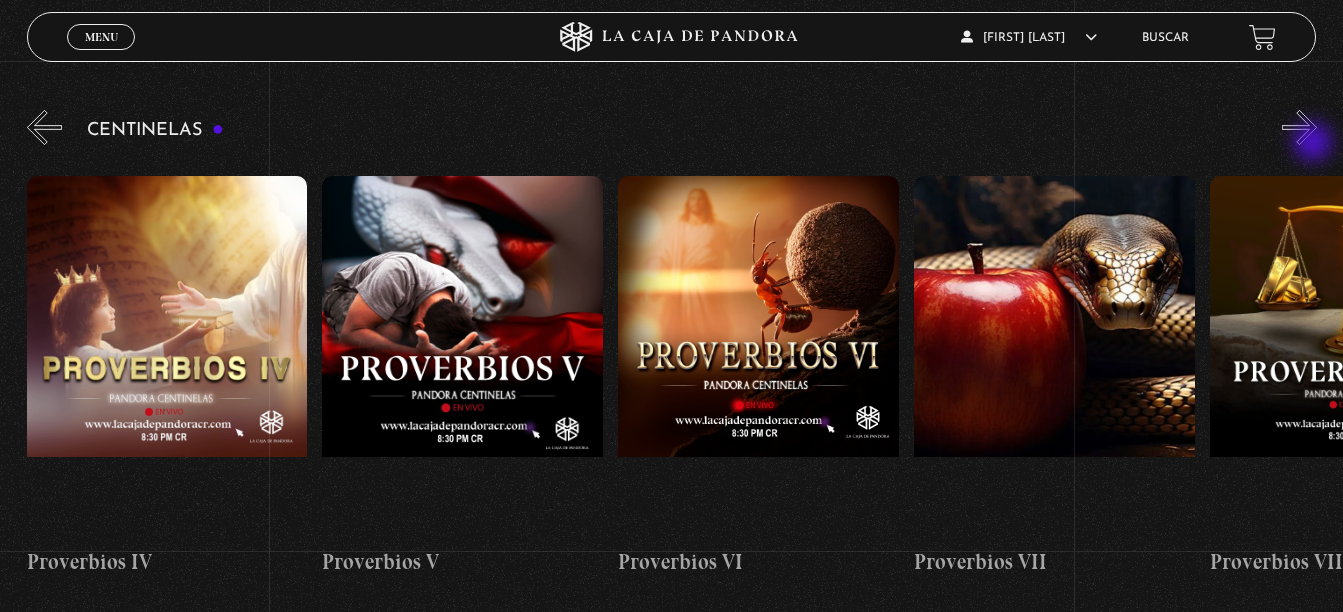 click on "»" at bounding box center [1299, 127] 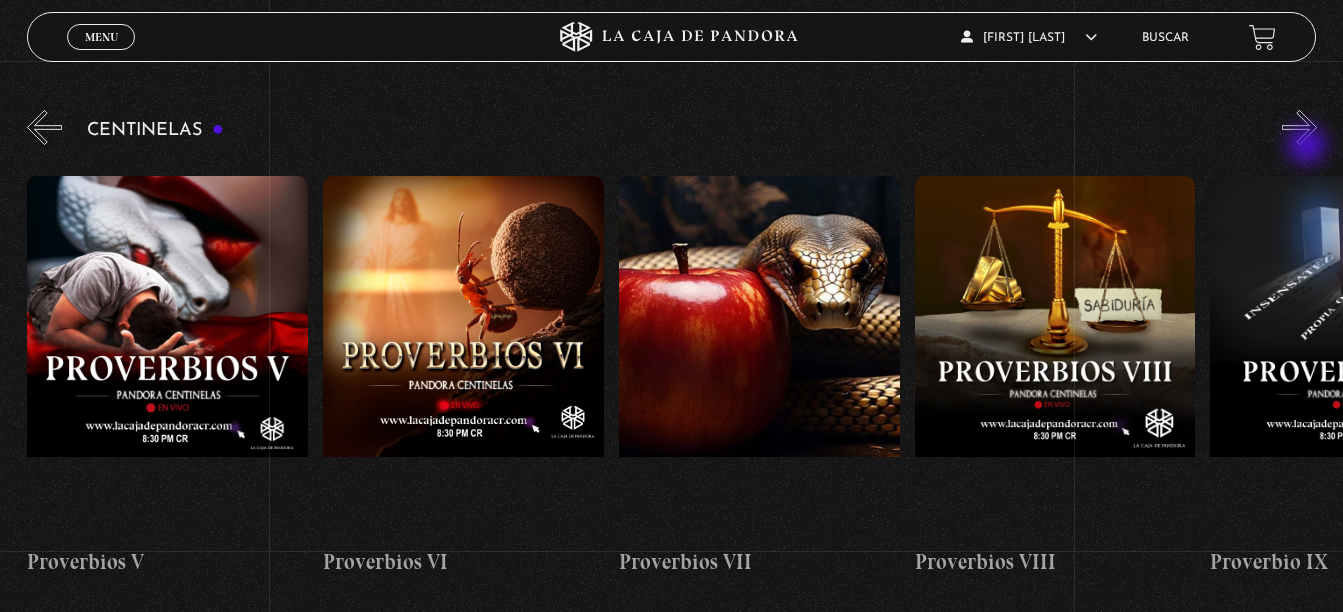 click on "»" at bounding box center (1299, 127) 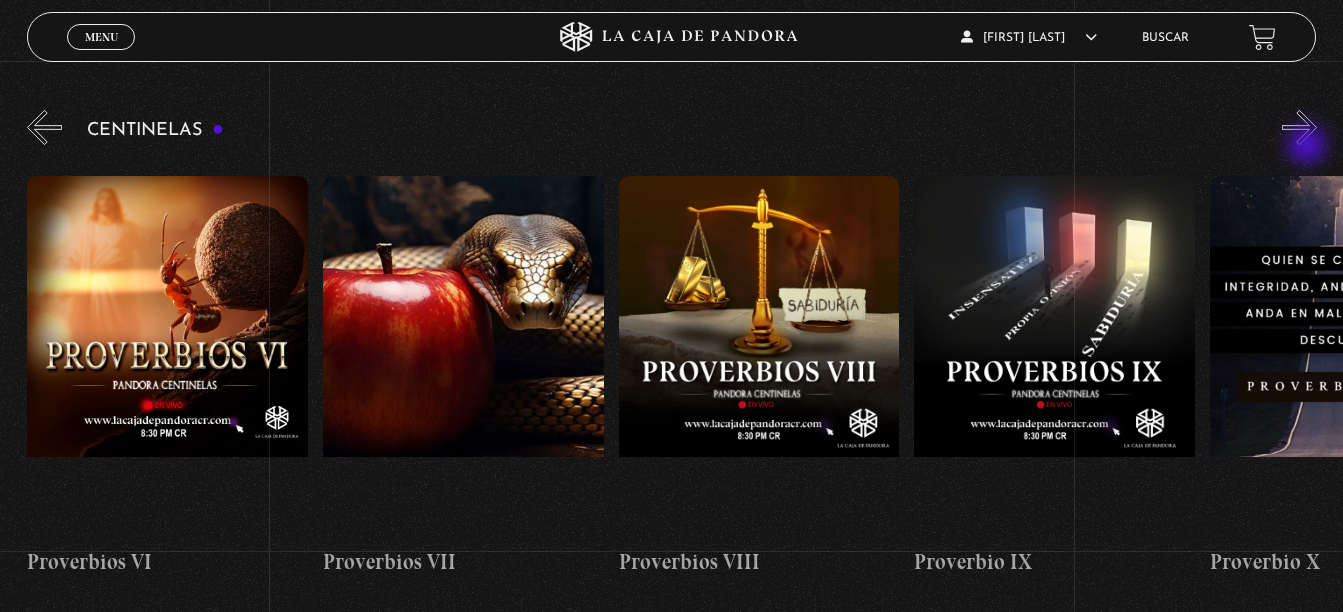 click on "»" at bounding box center [1299, 127] 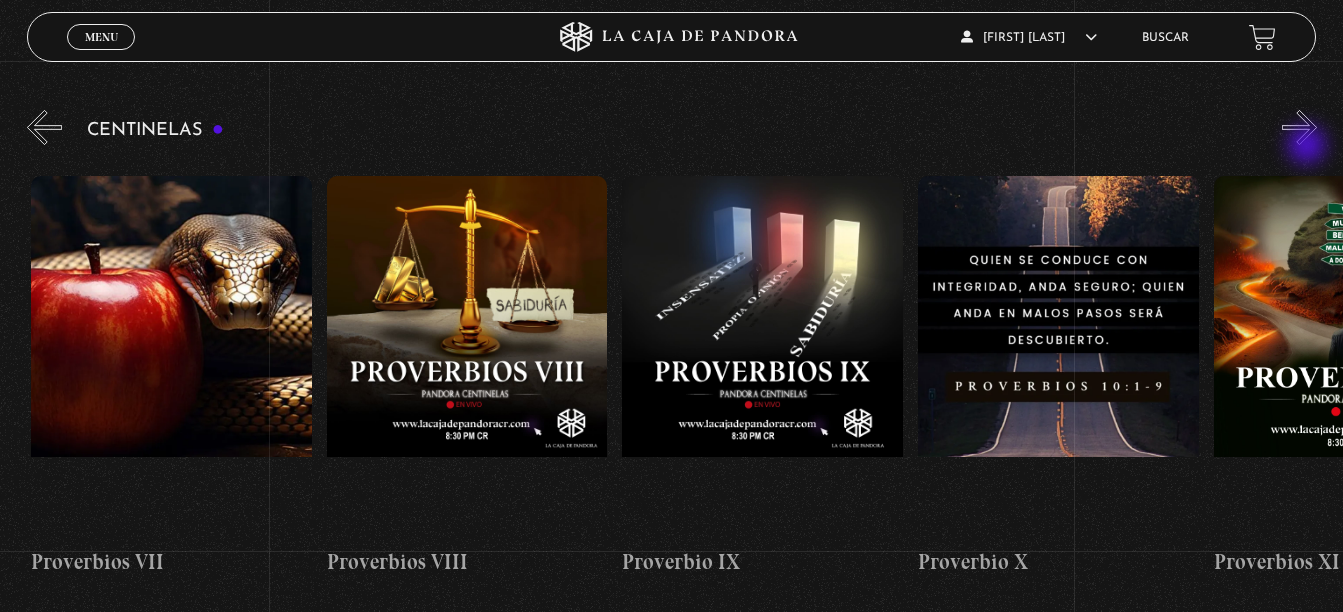 click on "»" at bounding box center [1299, 127] 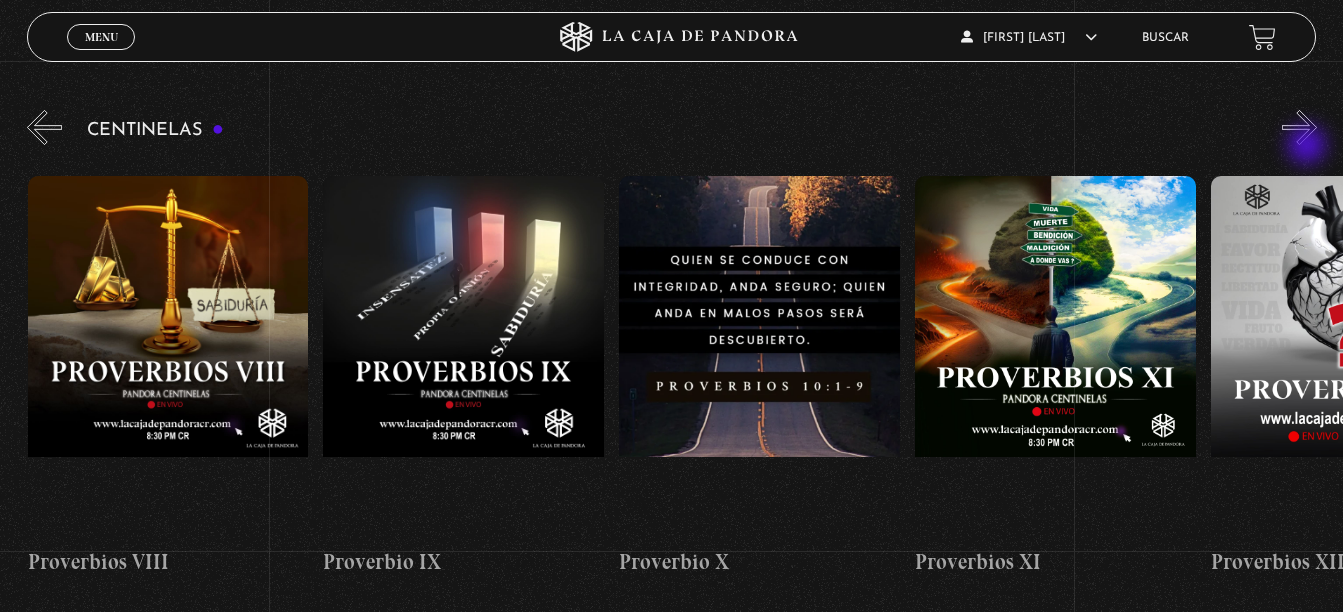 scroll, scrollTop: 0, scrollLeft: 2958, axis: horizontal 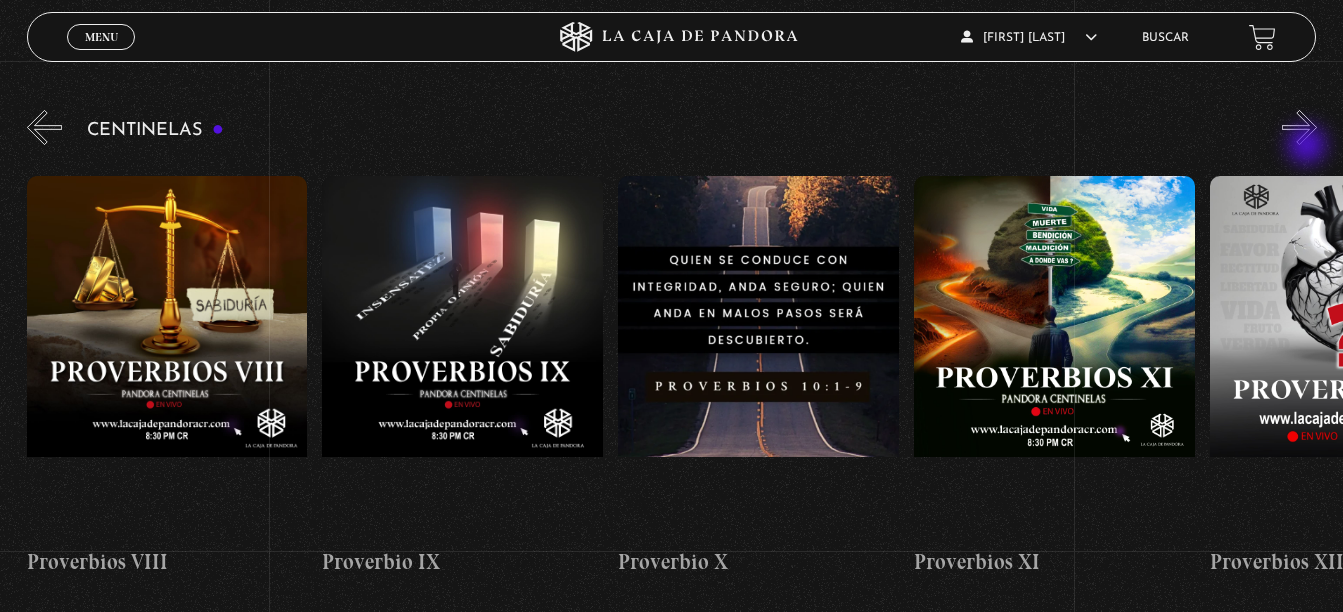 click on "»" at bounding box center [1299, 127] 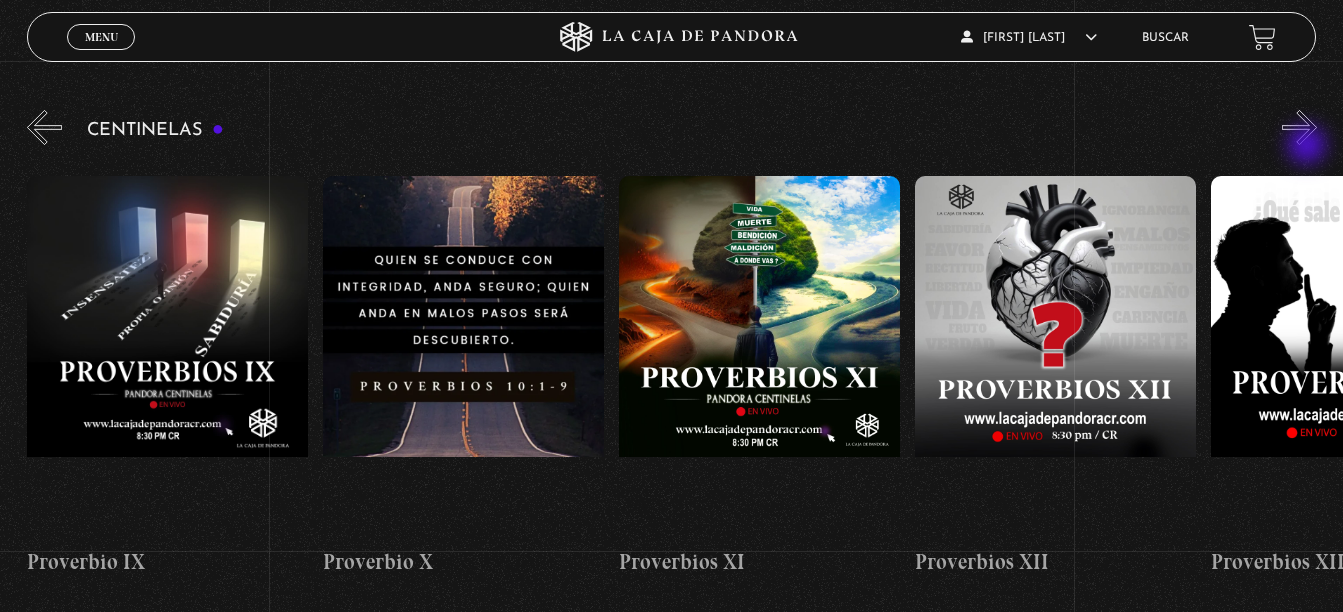 scroll, scrollTop: 0, scrollLeft: 3254, axis: horizontal 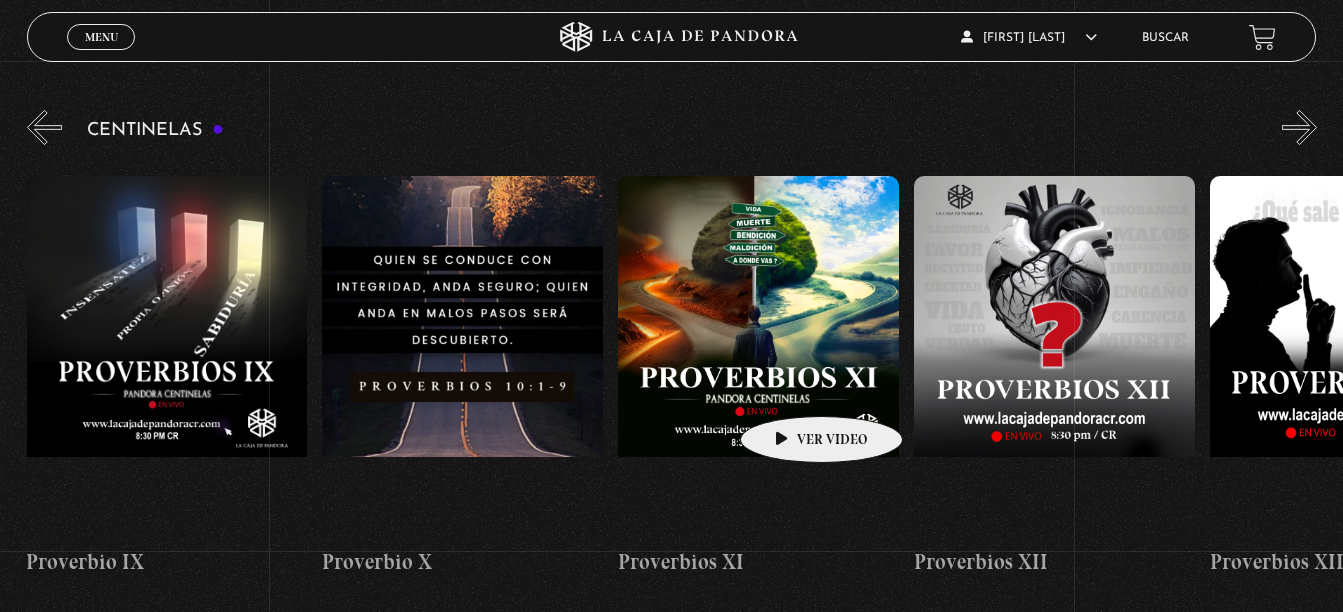 click at bounding box center [758, 356] 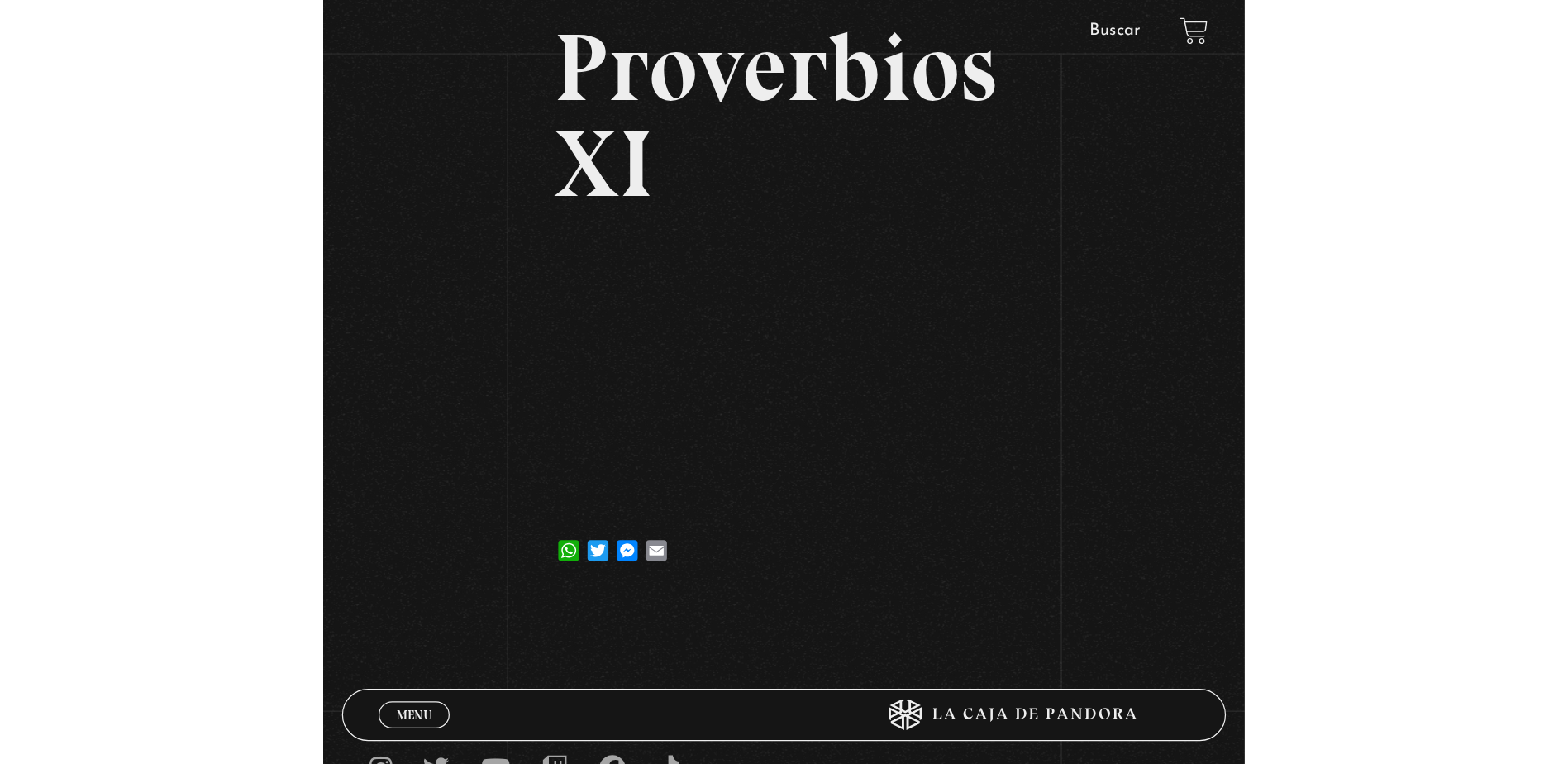 scroll, scrollTop: 165, scrollLeft: 0, axis: vertical 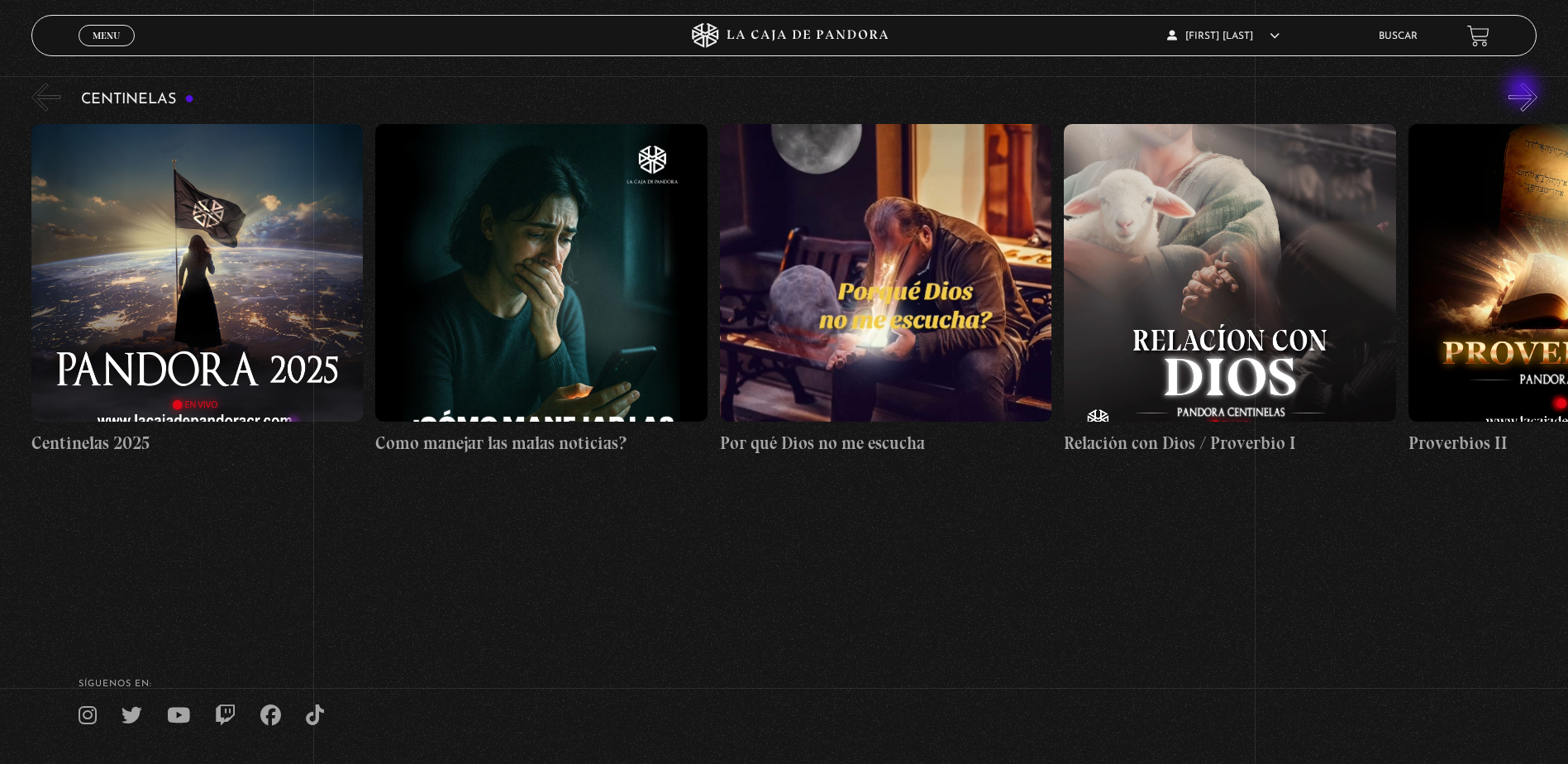 click on "»" at bounding box center (1523, 97) 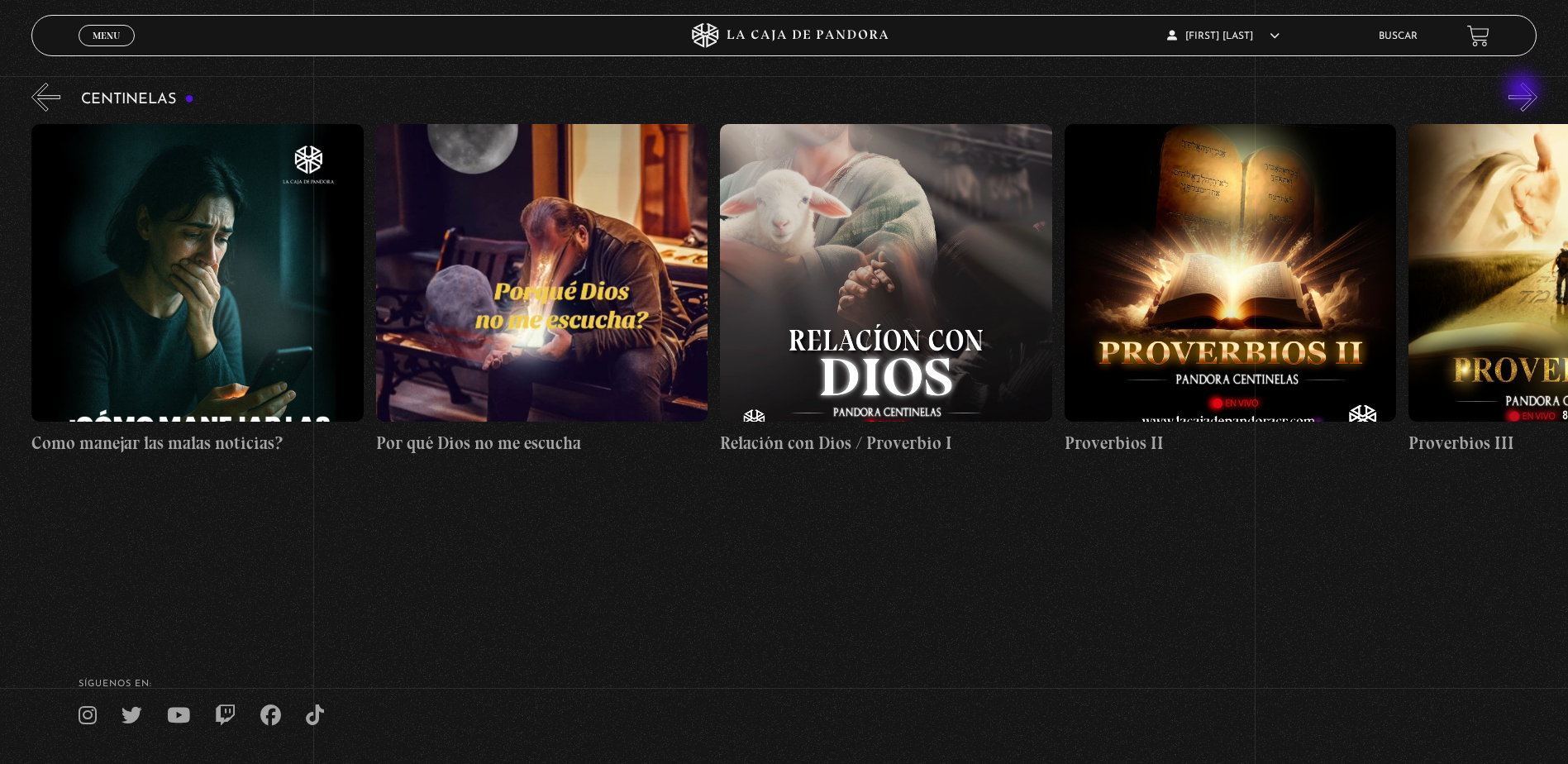 click on "»" at bounding box center [1523, 97] 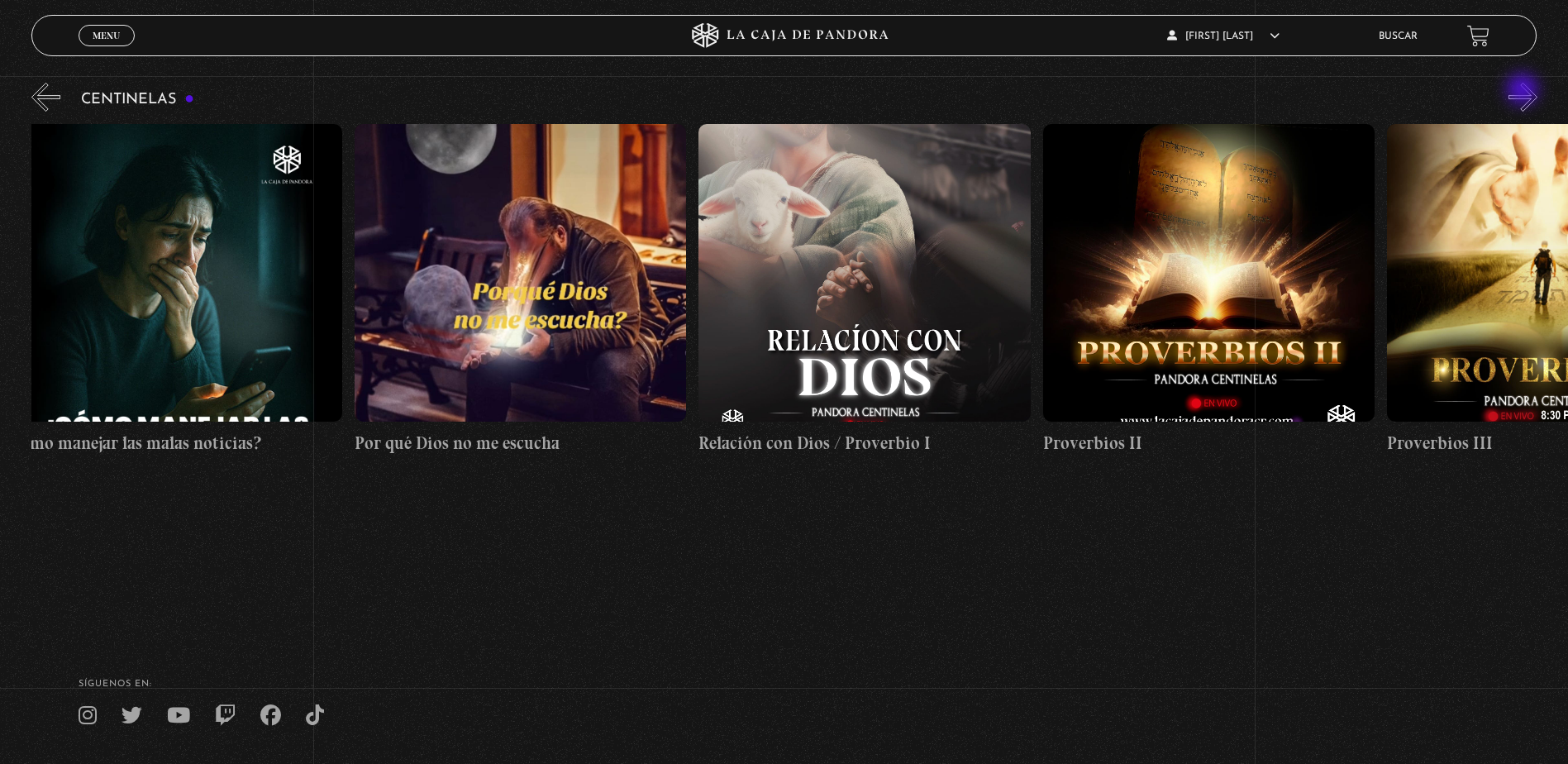 click on "»" at bounding box center [1523, 97] 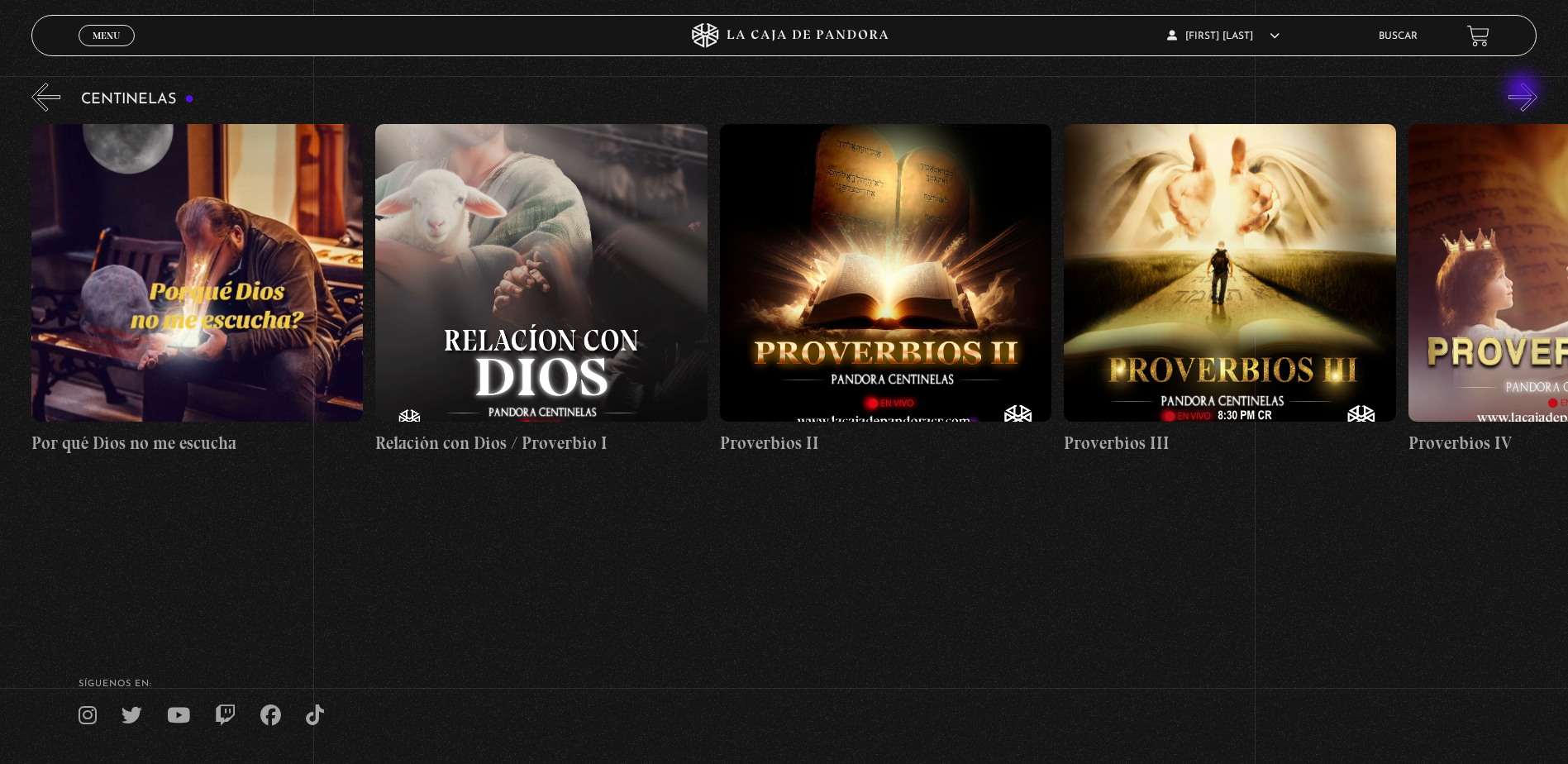 click on "»" at bounding box center (1523, 97) 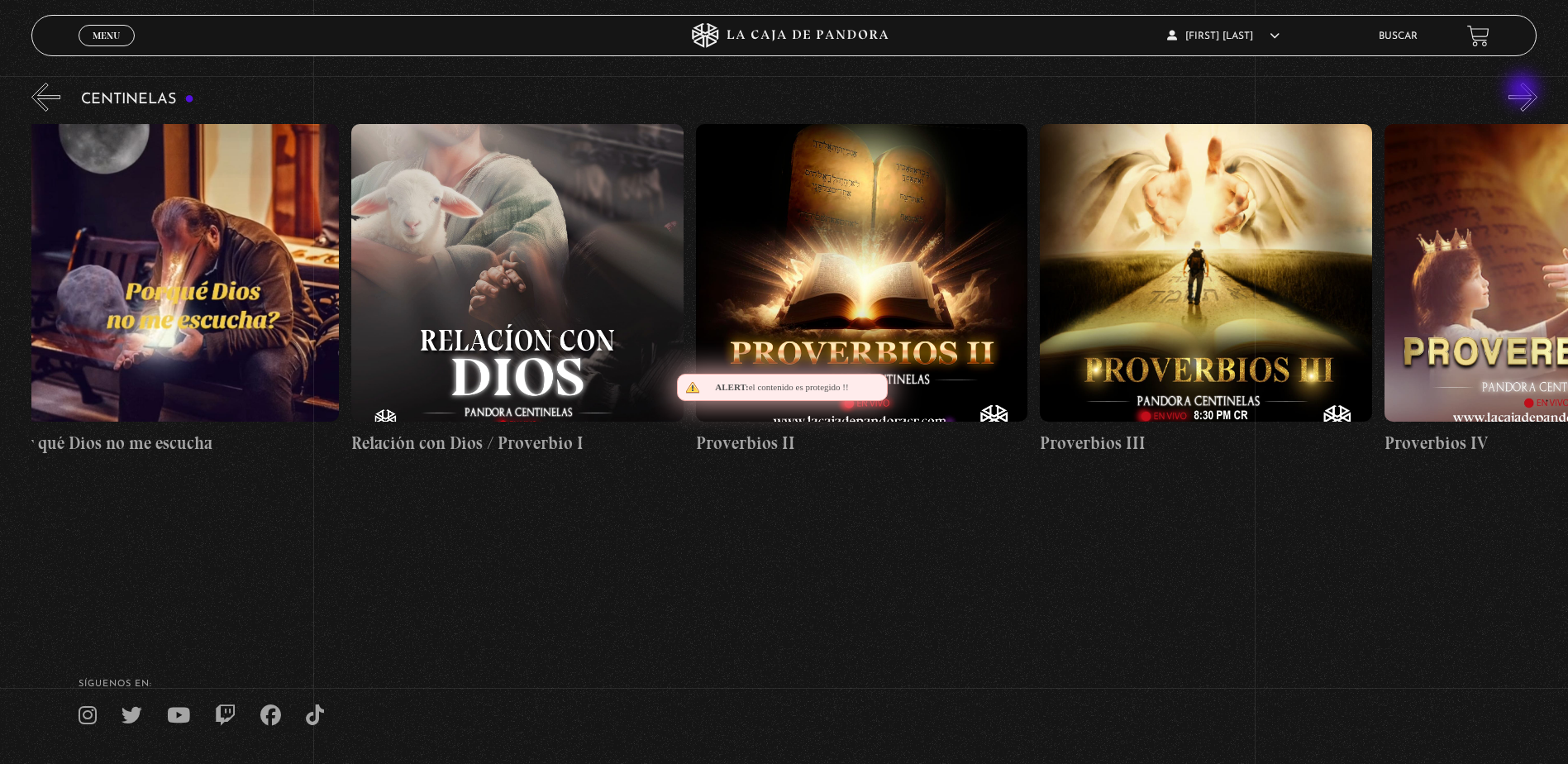 click on "»" at bounding box center (1523, 97) 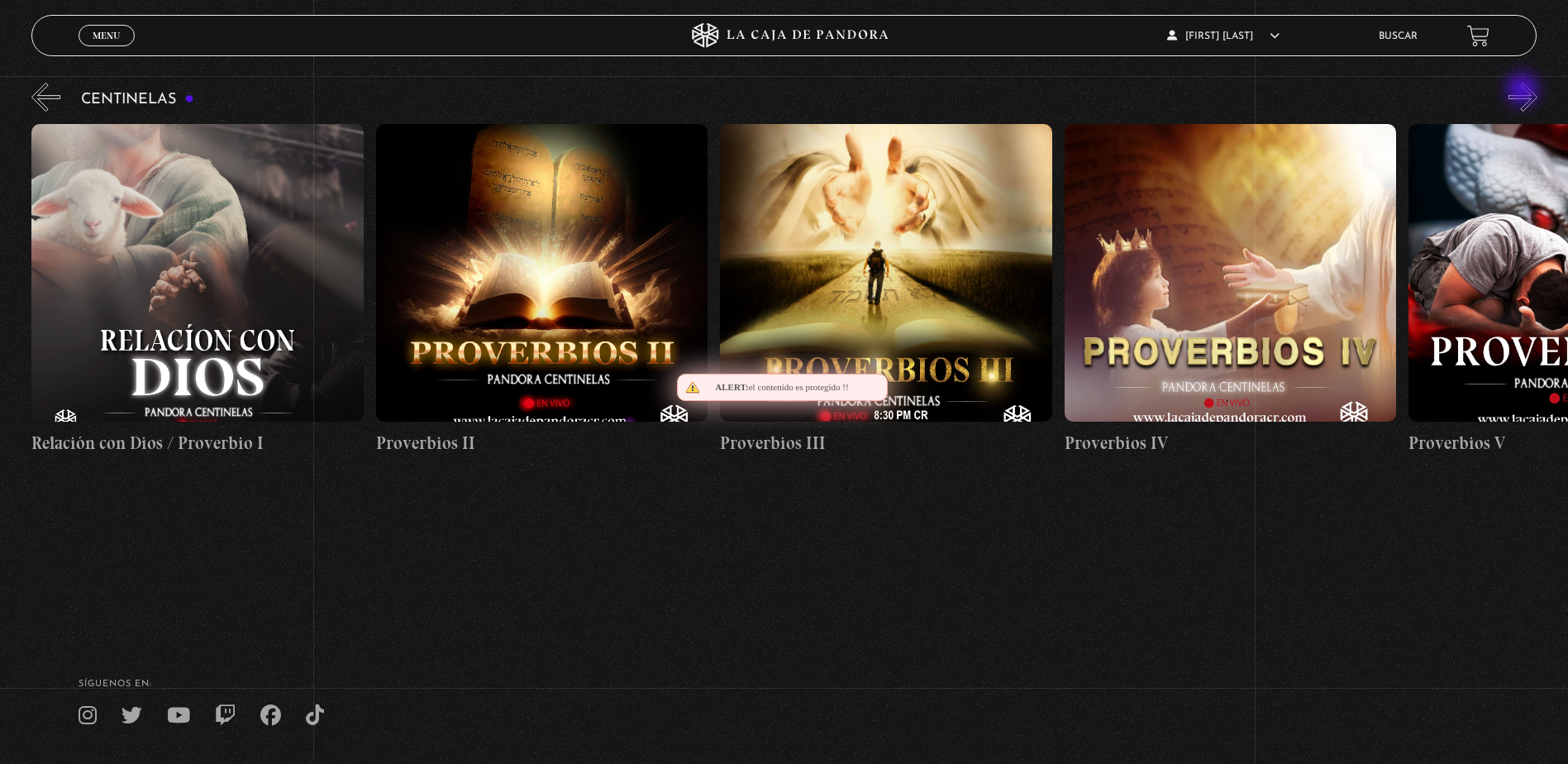 click on "»" at bounding box center (1523, 97) 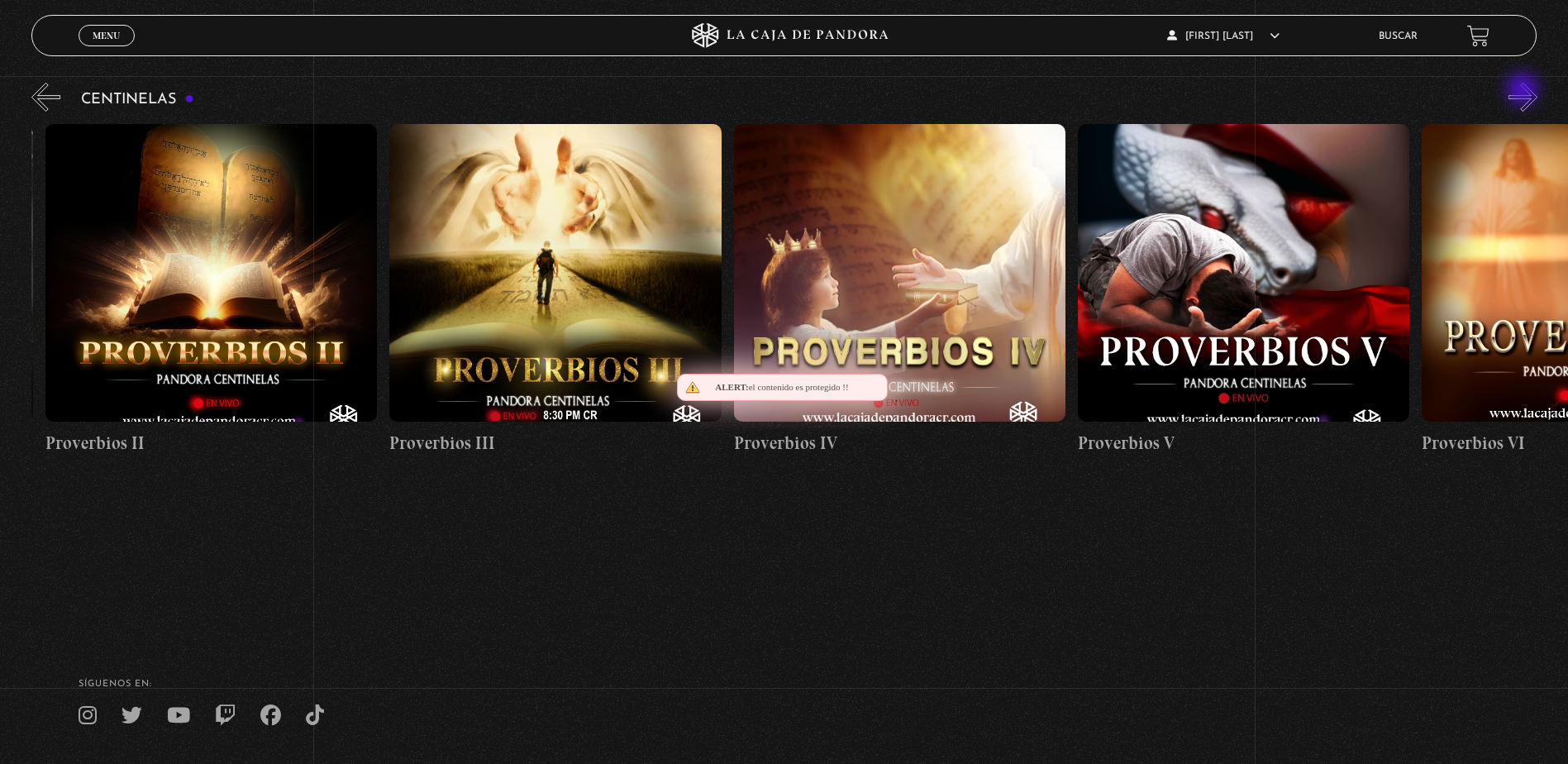click on "»" at bounding box center (1523, 97) 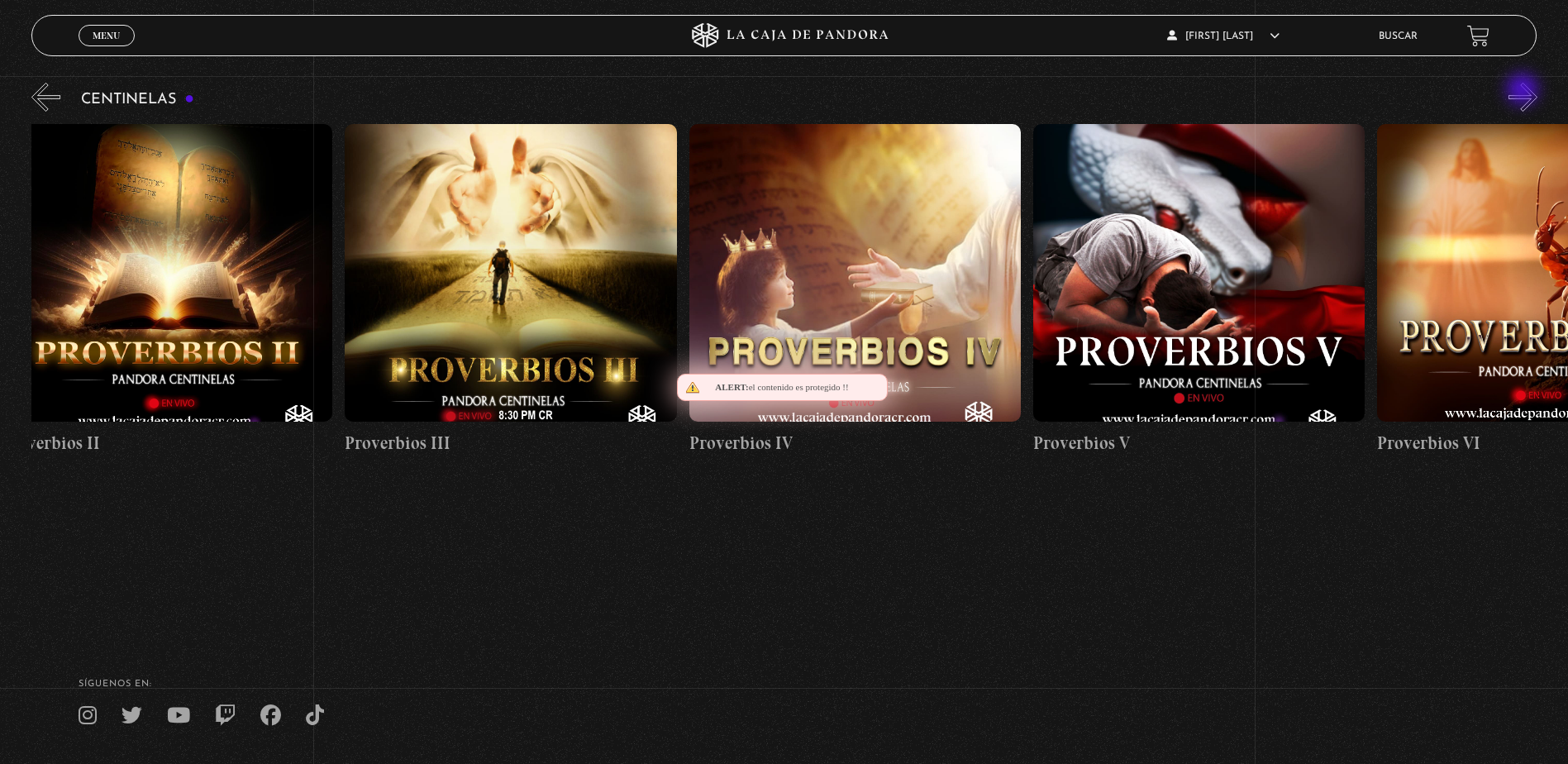 click on "»" at bounding box center [1523, 97] 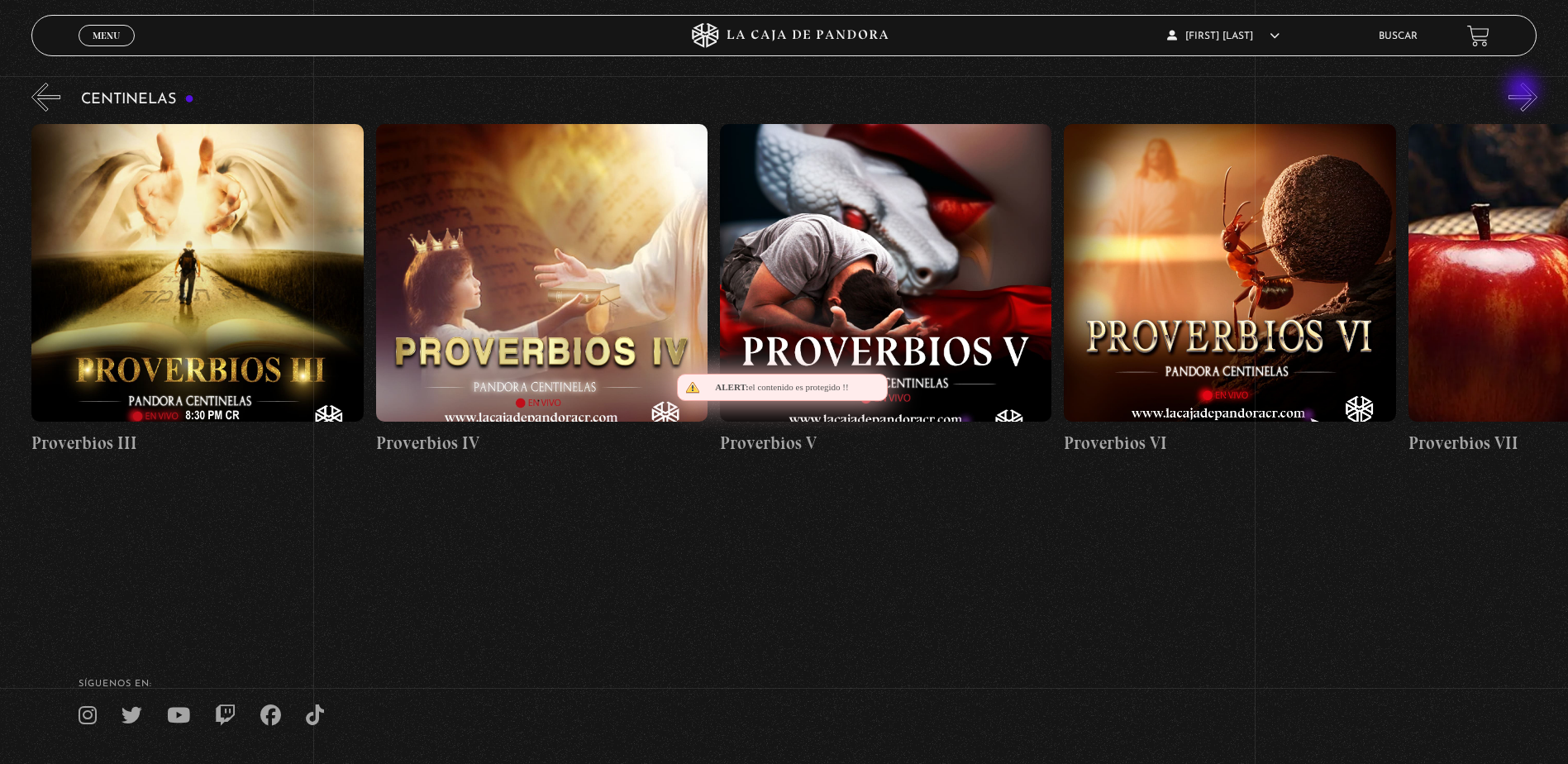 click on "»" at bounding box center [1523, 97] 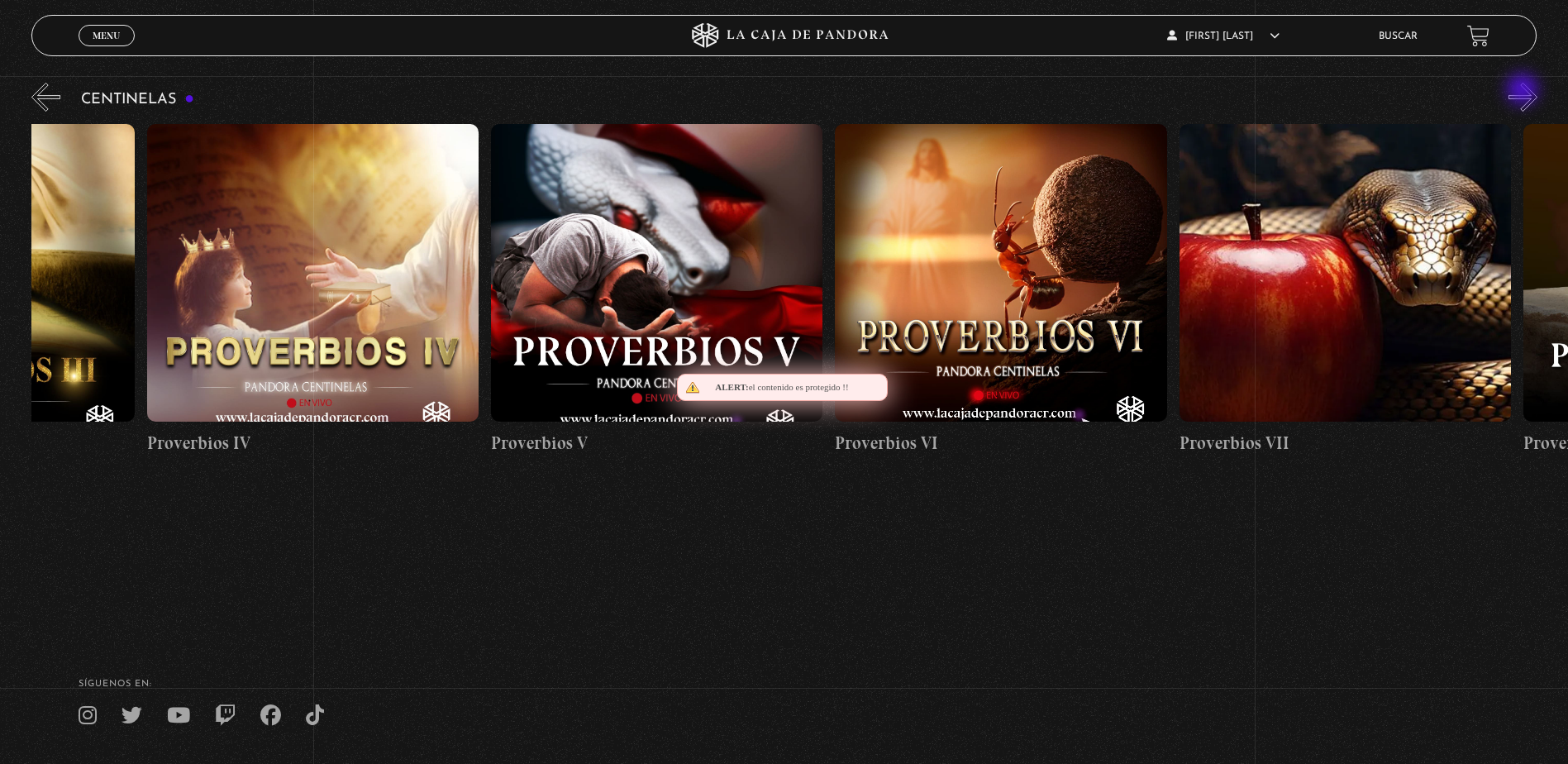 click on "»" at bounding box center [1523, 97] 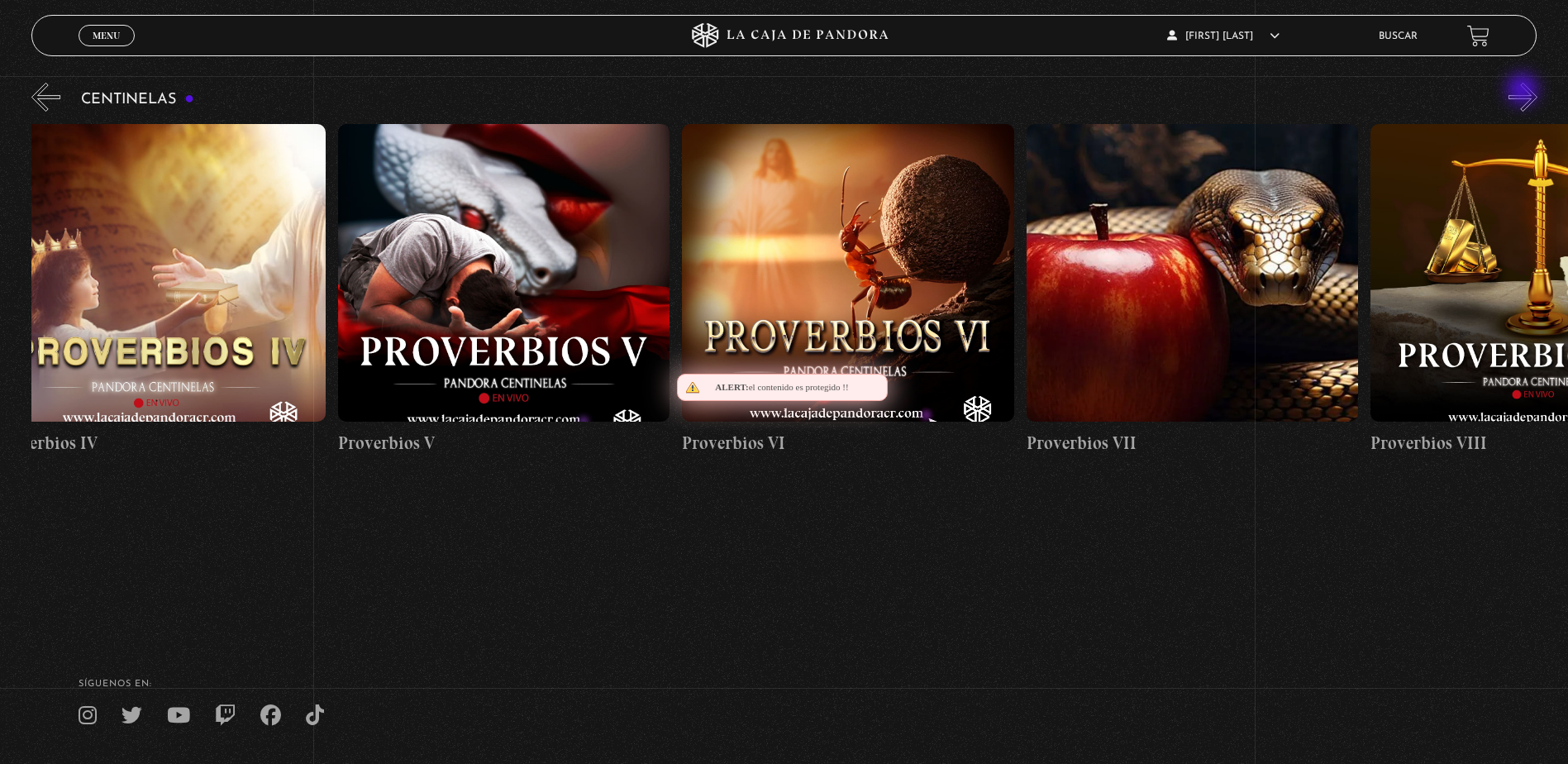 click on "»" at bounding box center [1523, 97] 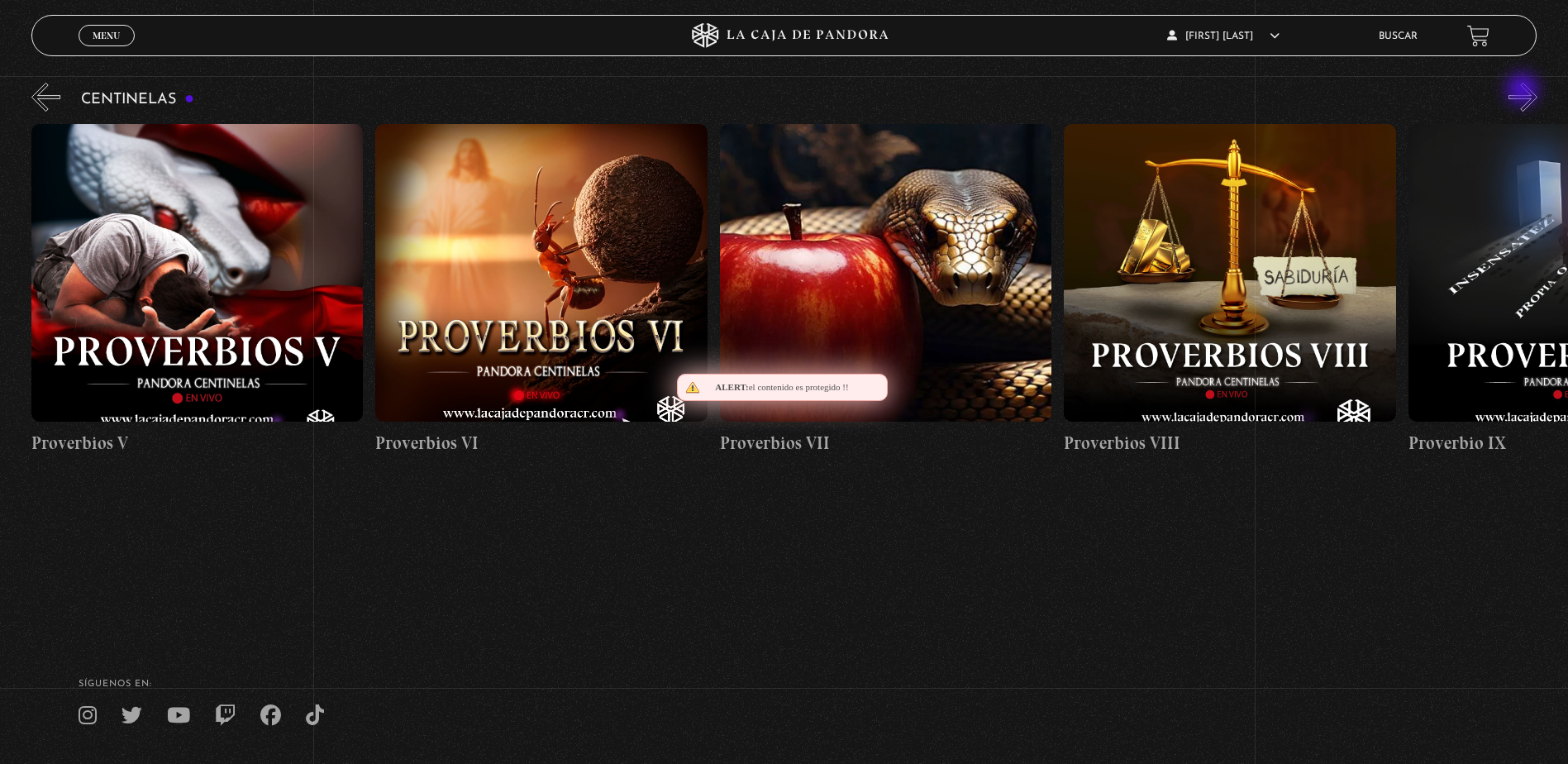 click on "»" at bounding box center (1523, 97) 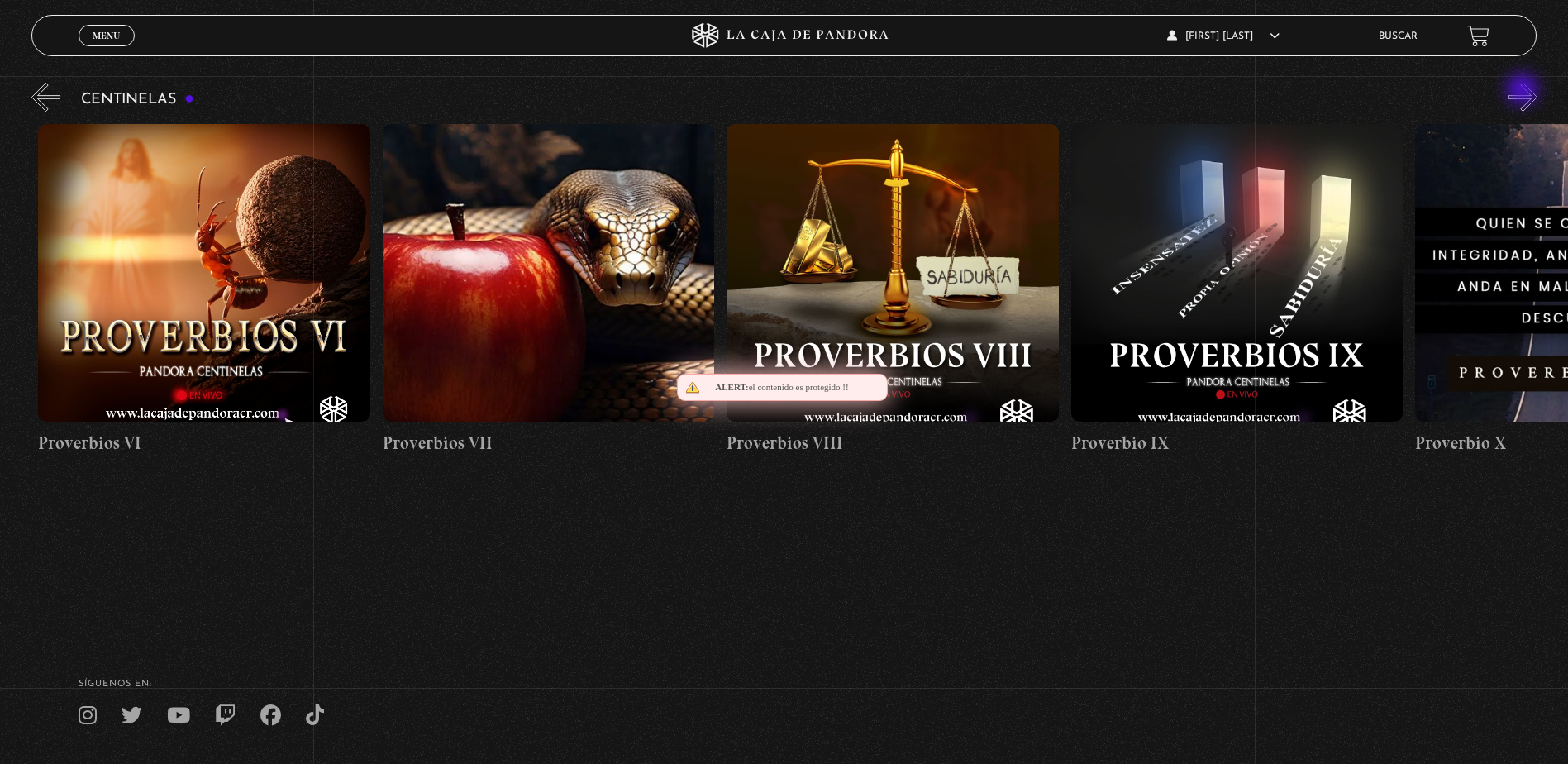 click on "»" at bounding box center (1523, 97) 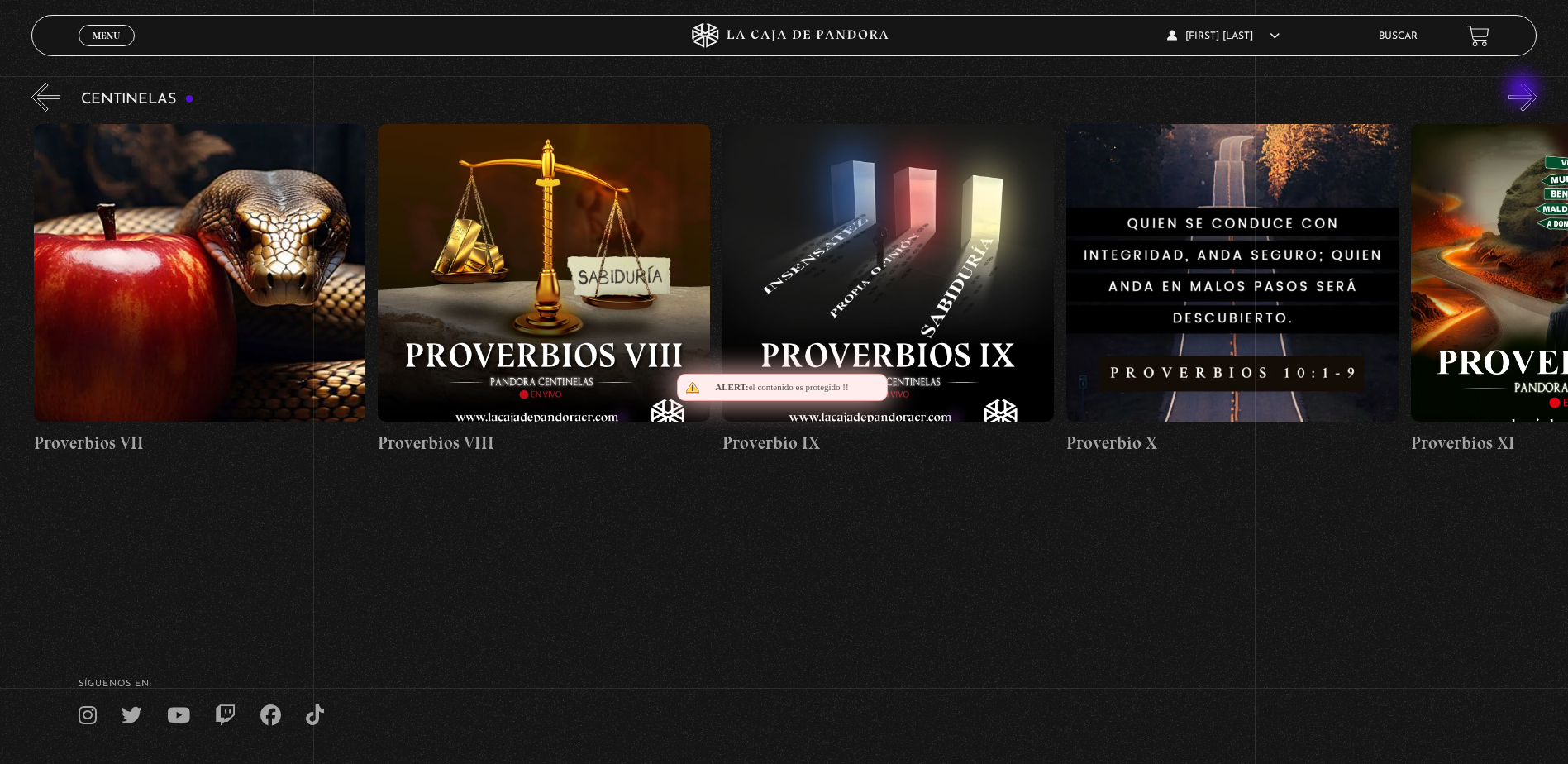 click on "»" at bounding box center [1523, 97] 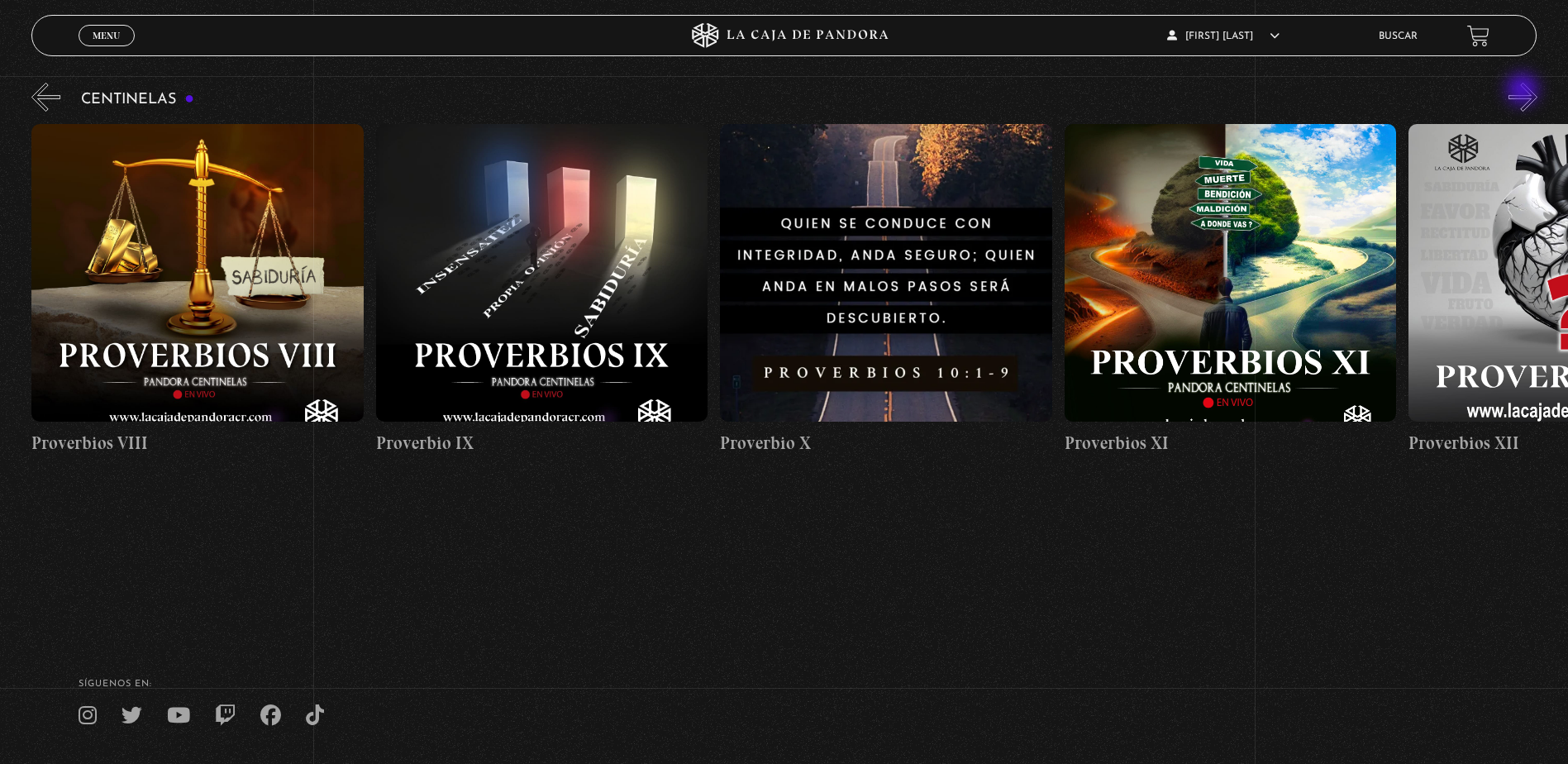 click on "»" at bounding box center [1523, 97] 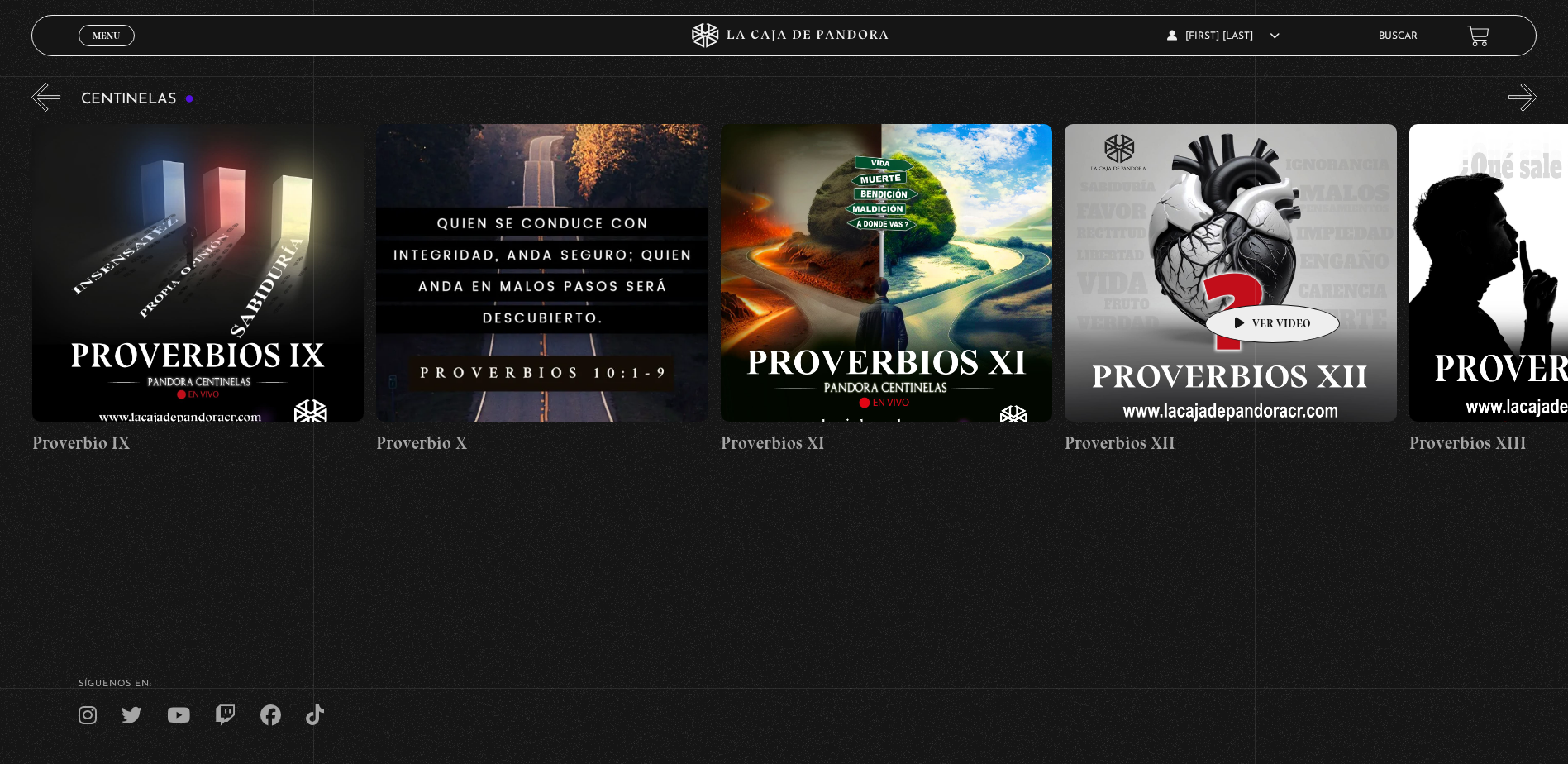 scroll, scrollTop: 0, scrollLeft: 3787, axis: horizontal 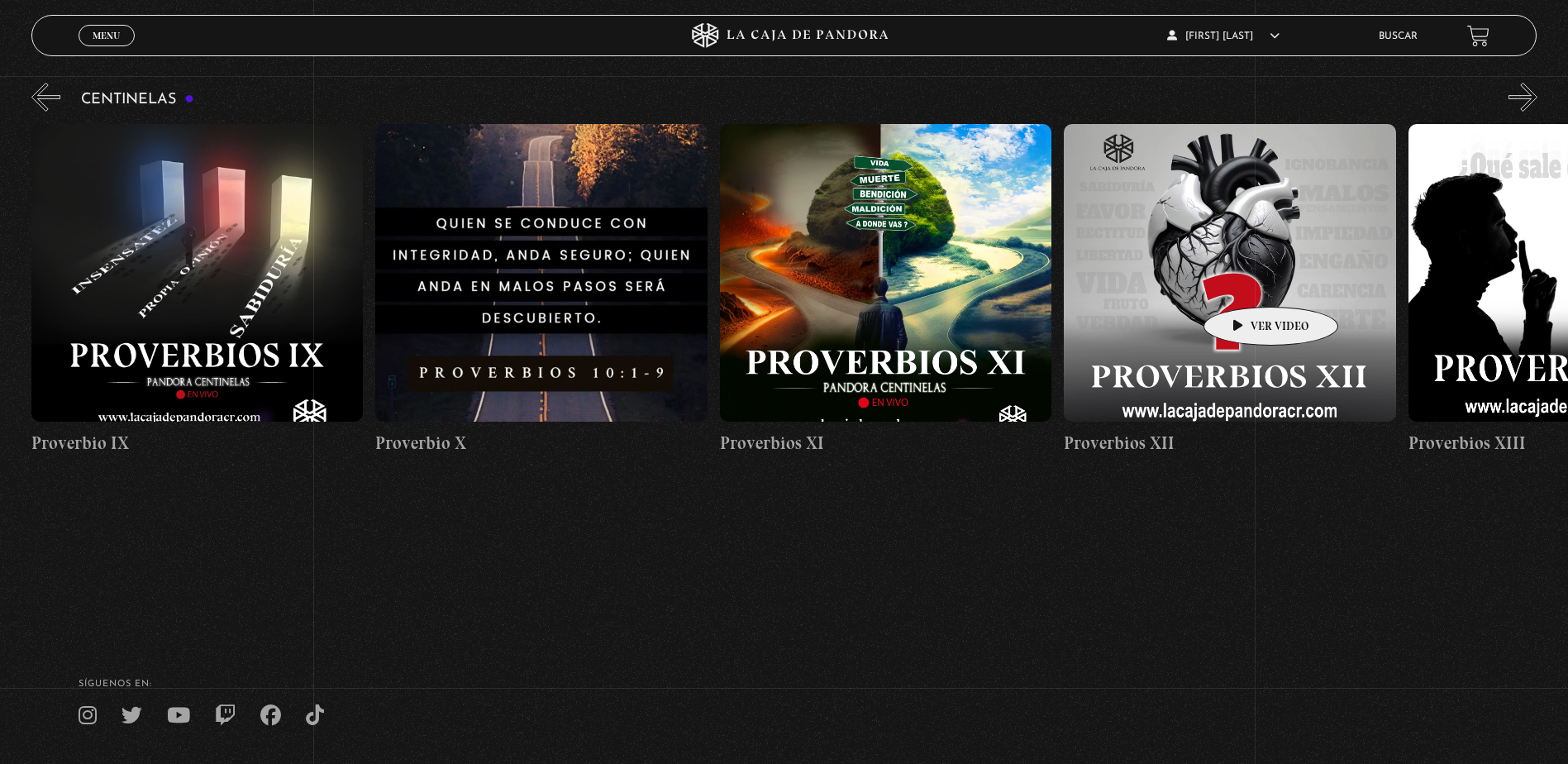 click at bounding box center (1229, 273) 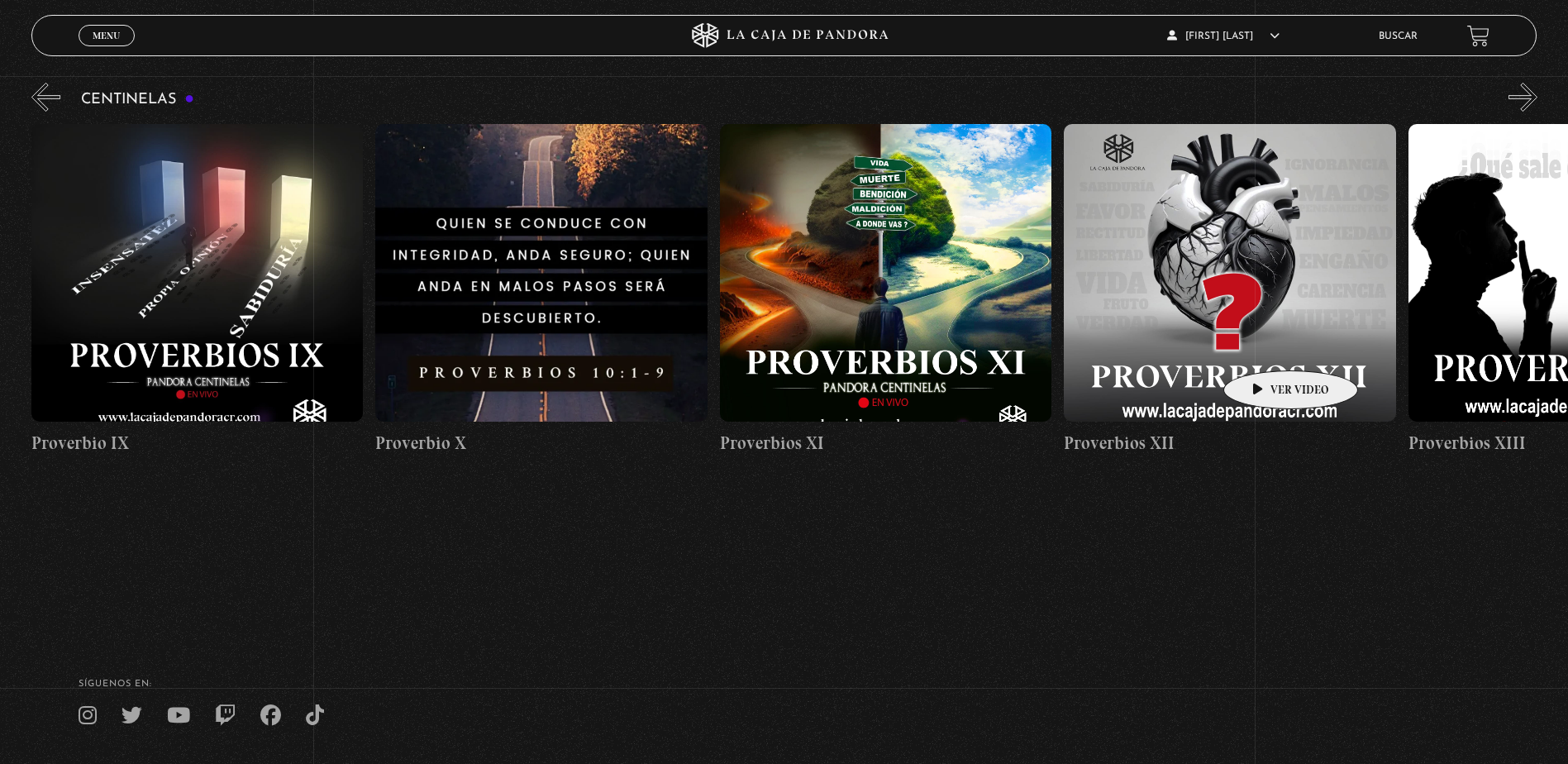 click at bounding box center [1229, 273] 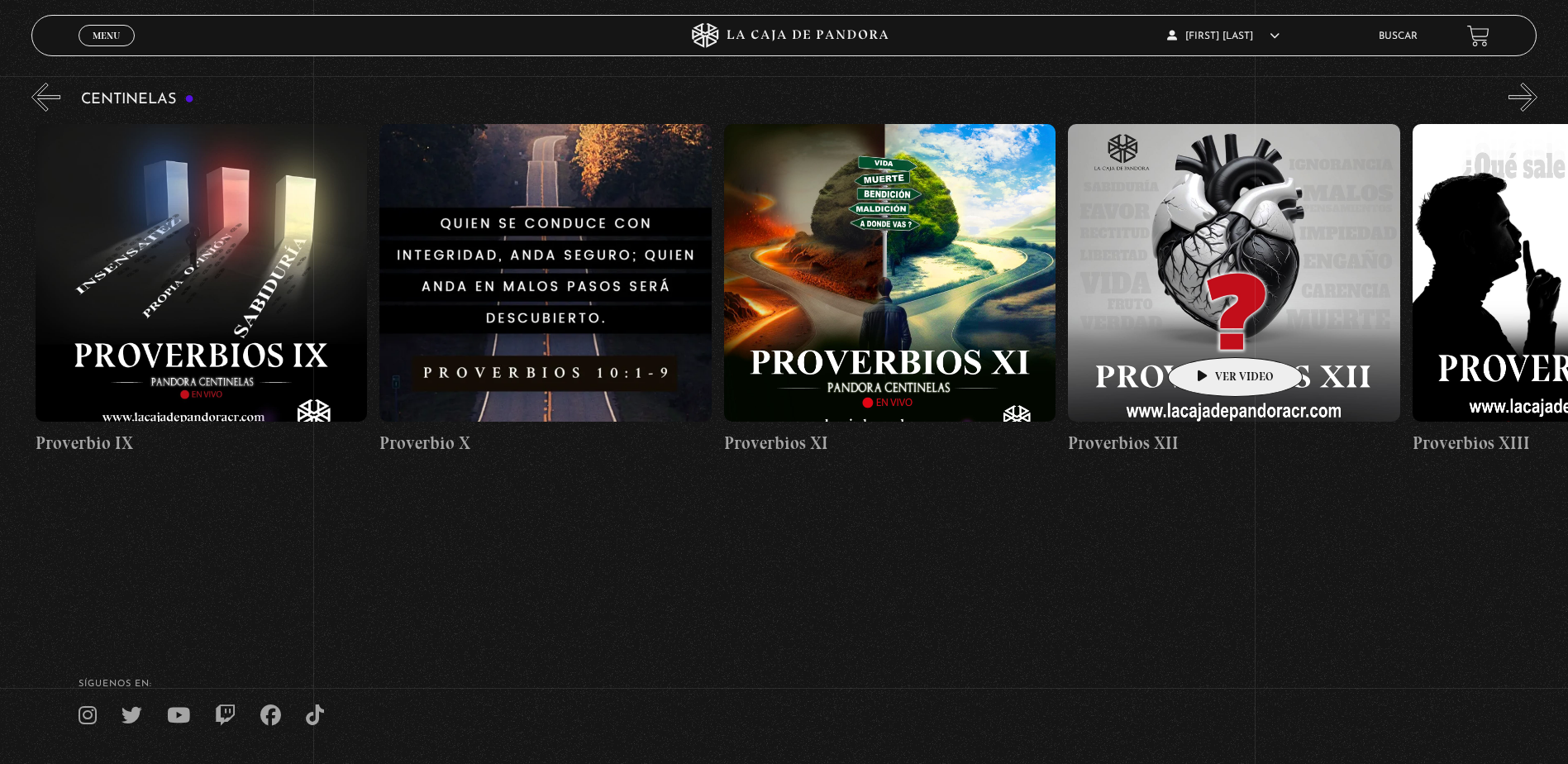 click at bounding box center (1233, 273) 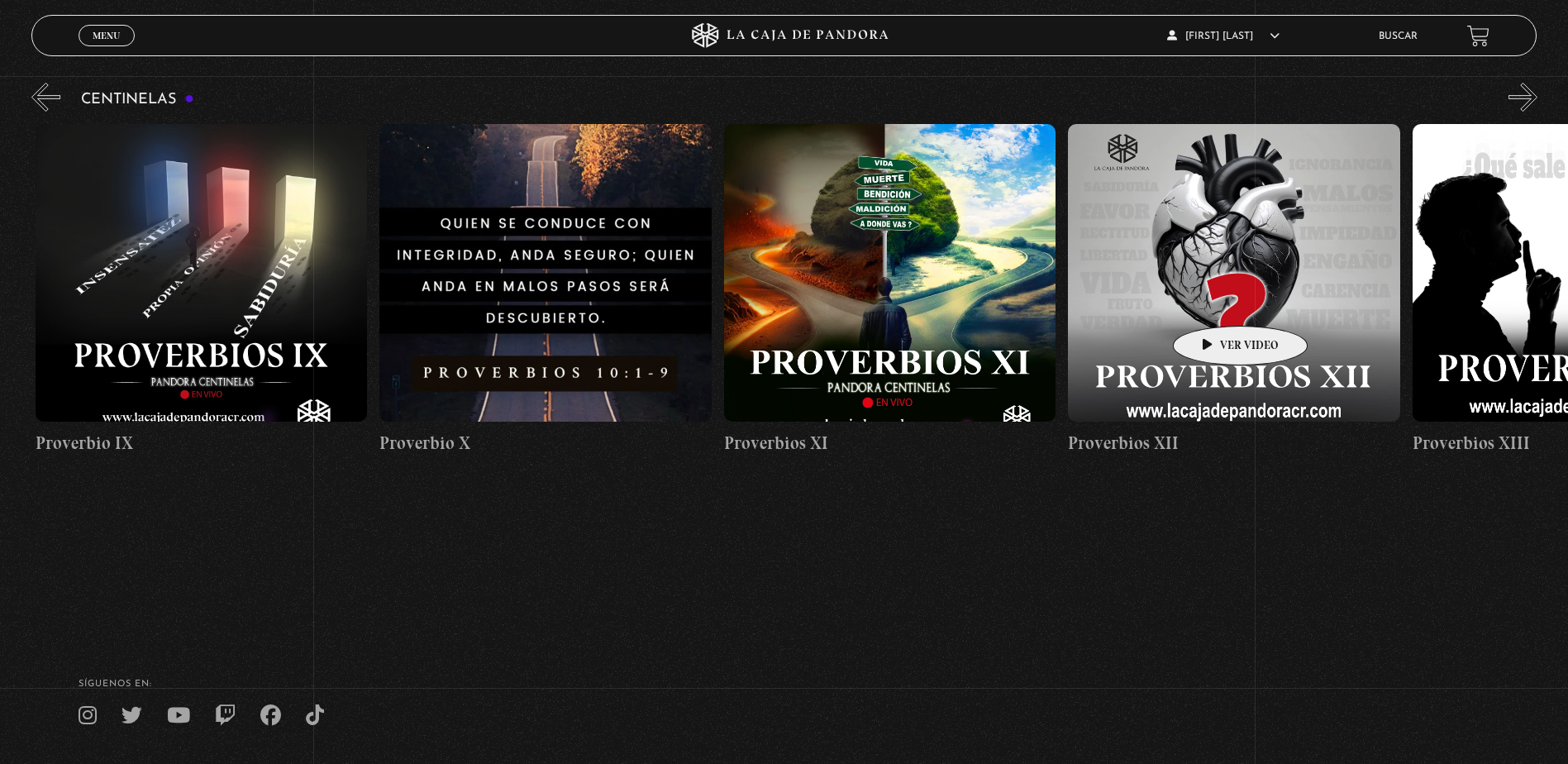 scroll, scrollTop: 0, scrollLeft: 3778, axis: horizontal 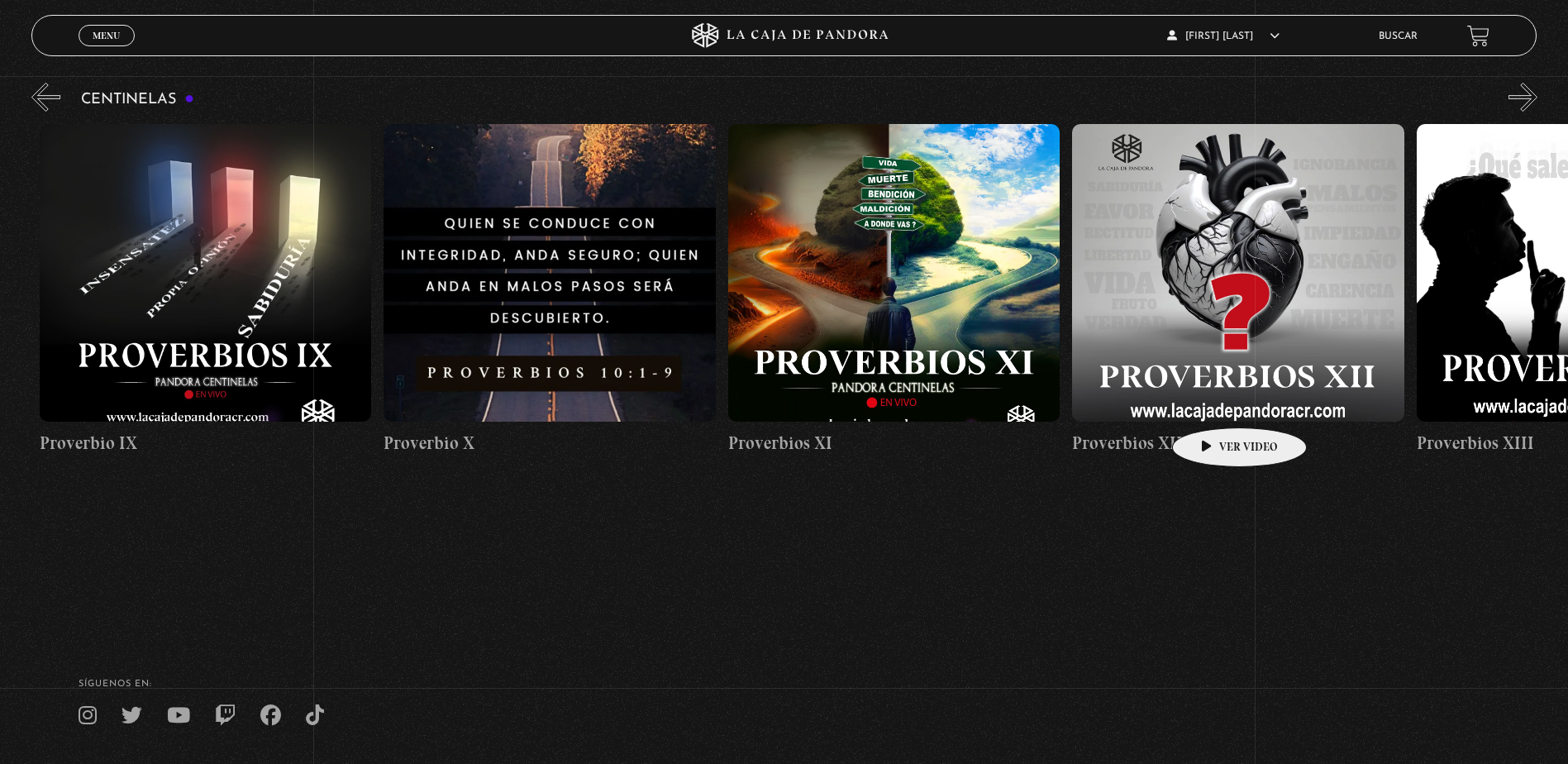 click at bounding box center (1237, 273) 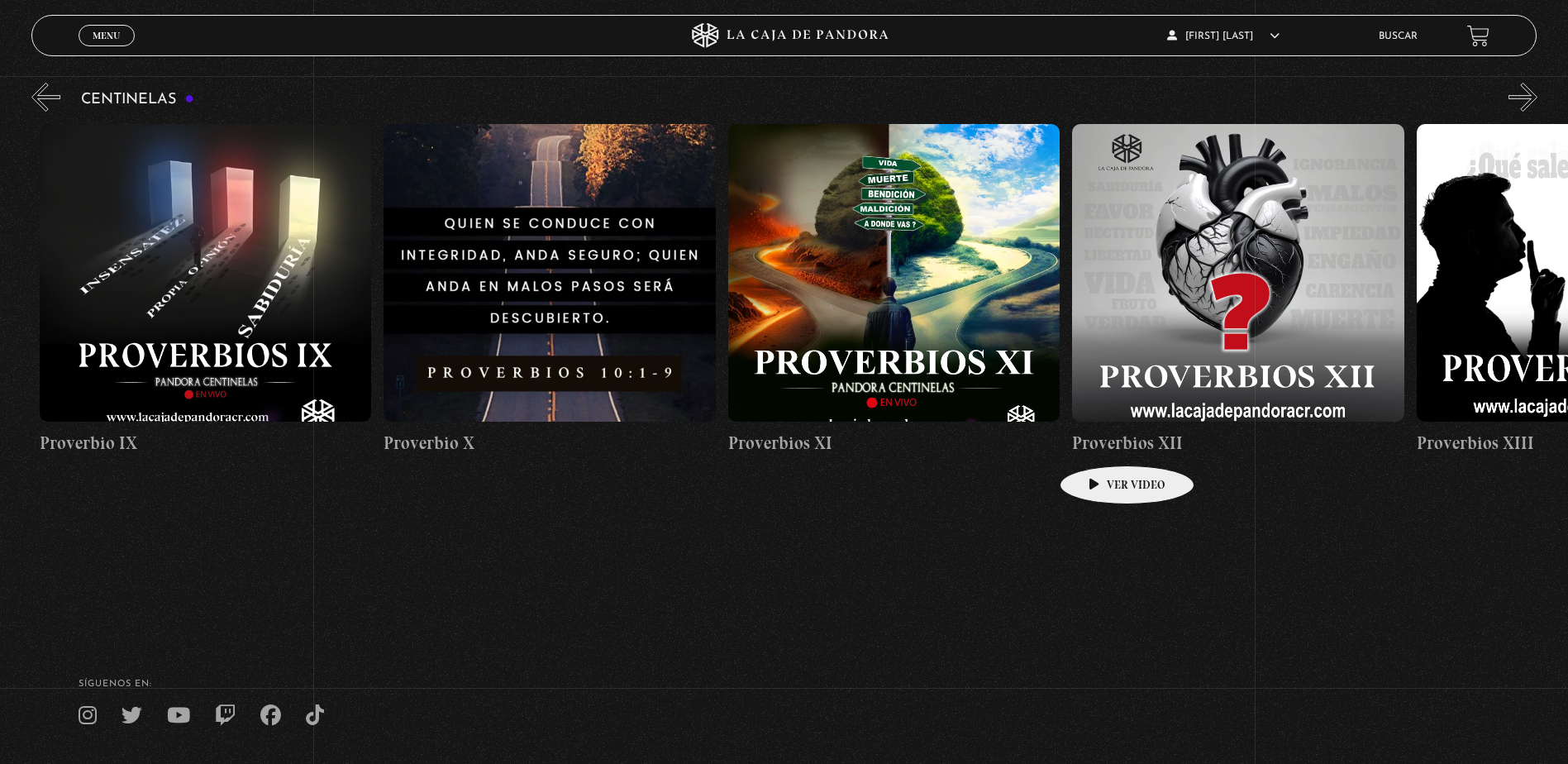 click on "Proverbios XII" at bounding box center [1237, 443] 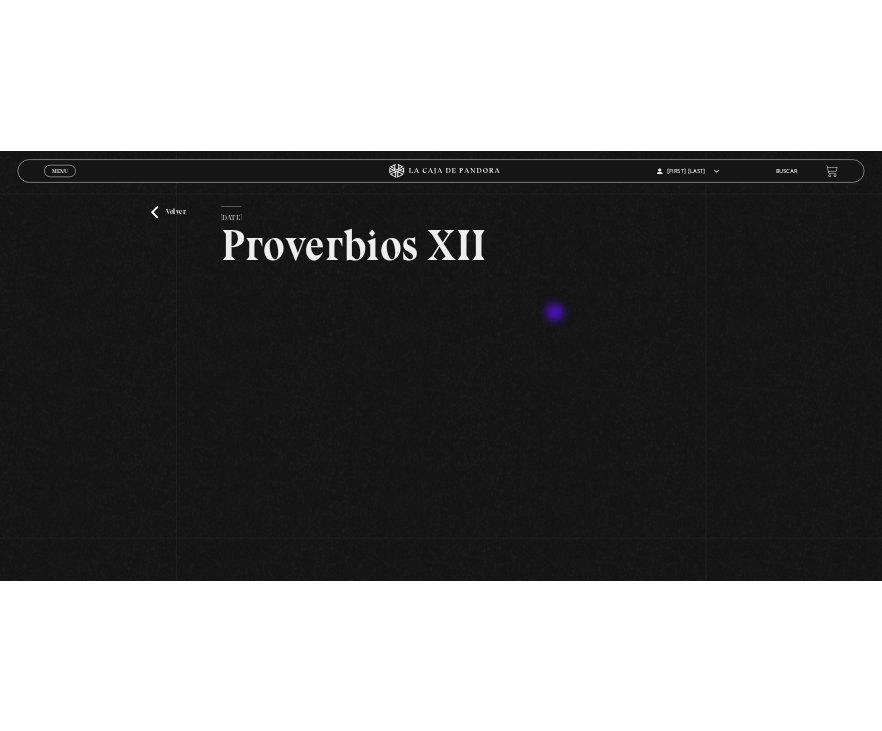scroll, scrollTop: 100, scrollLeft: 0, axis: vertical 